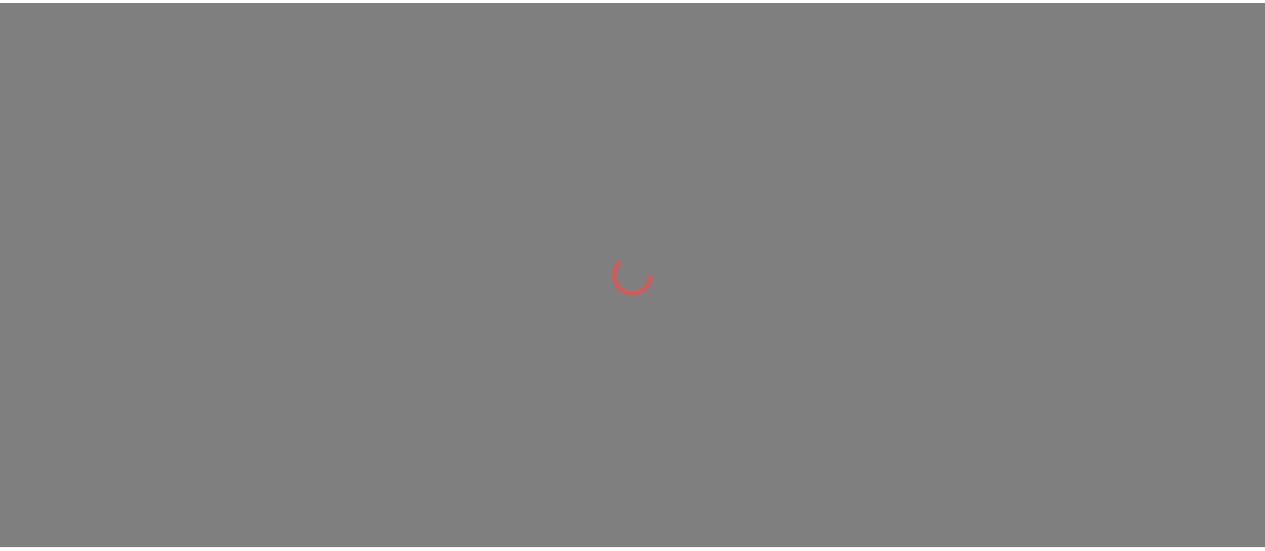 scroll, scrollTop: 0, scrollLeft: 0, axis: both 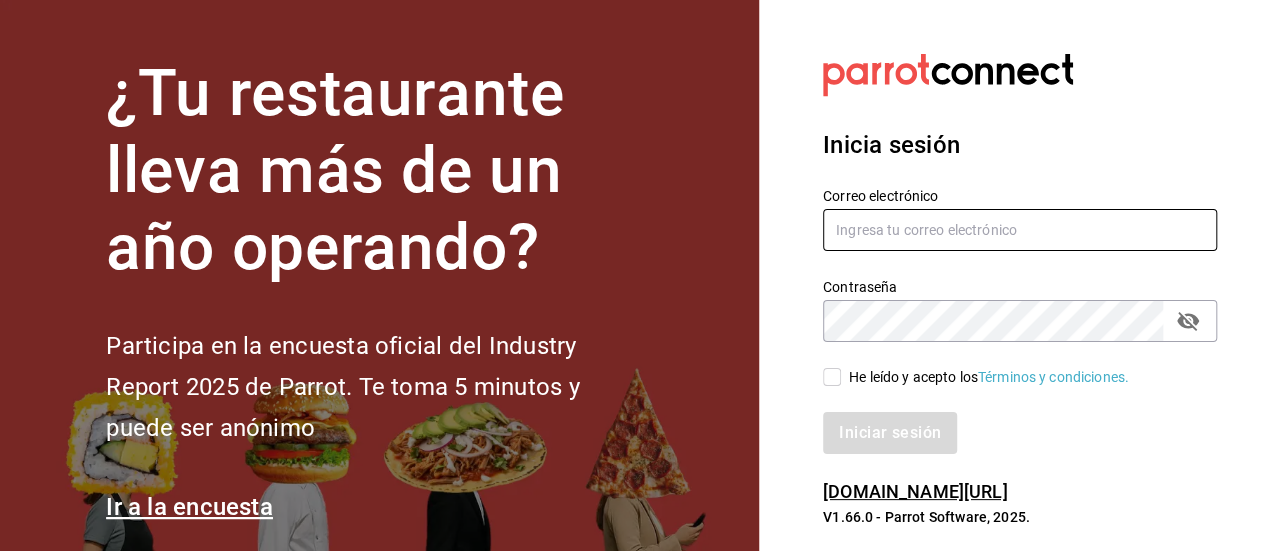 type on "[EMAIL_ADDRESS][DOMAIN_NAME]" 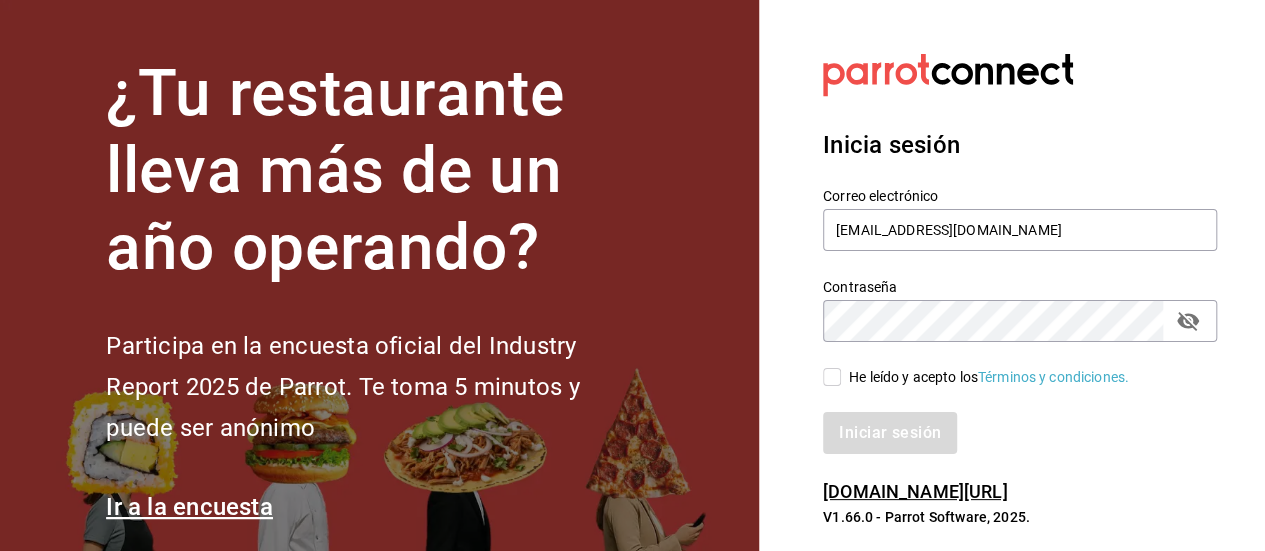 click on "He leído y acepto los  Términos y condiciones." at bounding box center (832, 377) 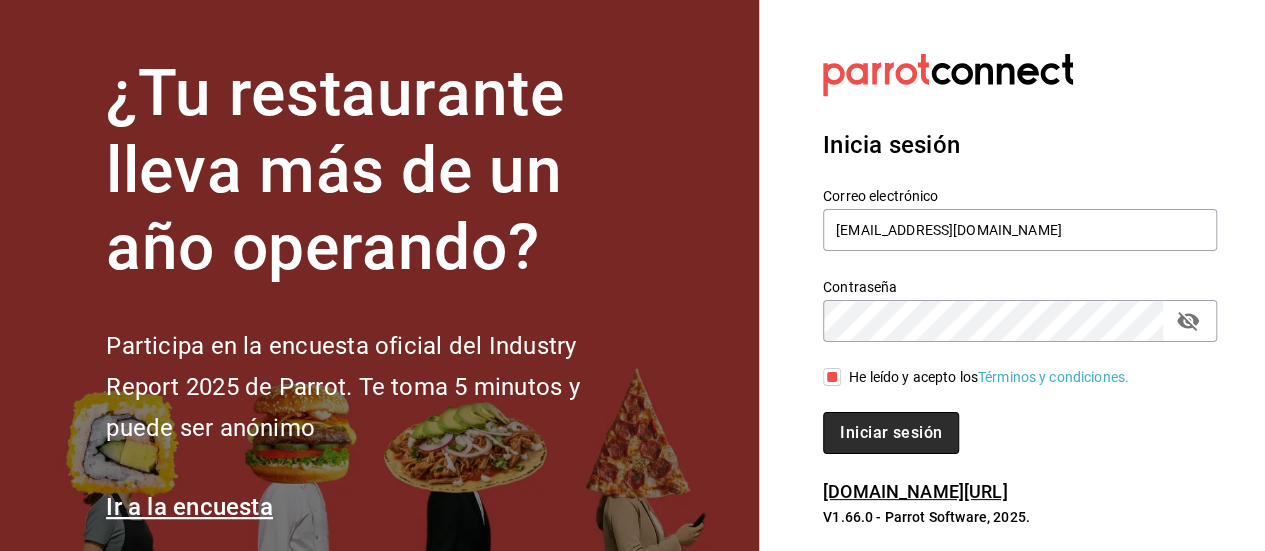 click on "Iniciar sesión" at bounding box center (891, 433) 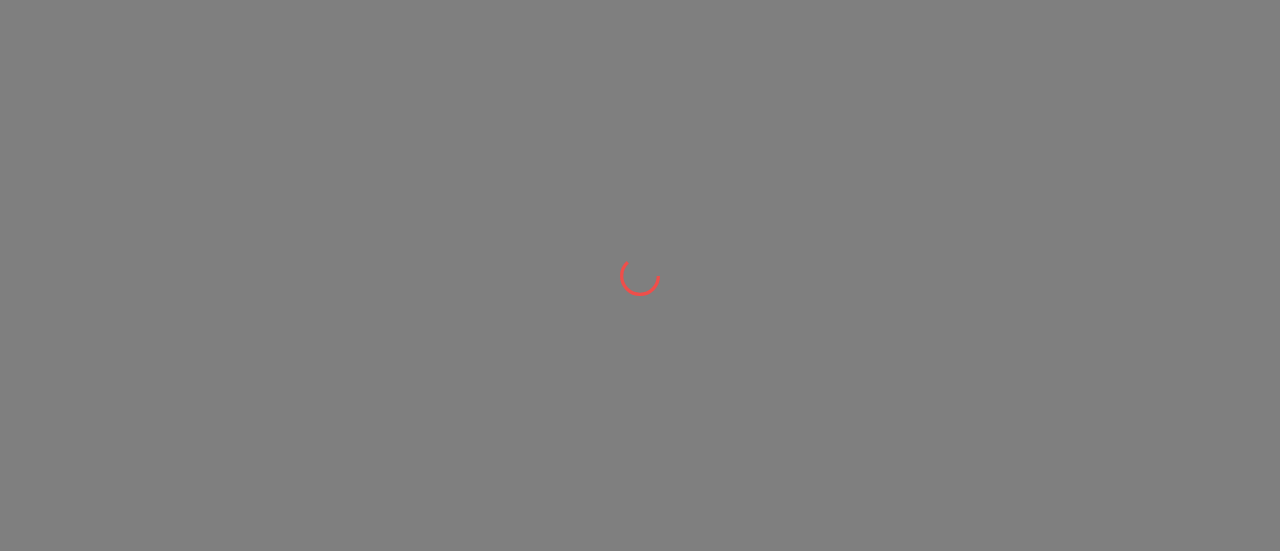 scroll, scrollTop: 0, scrollLeft: 0, axis: both 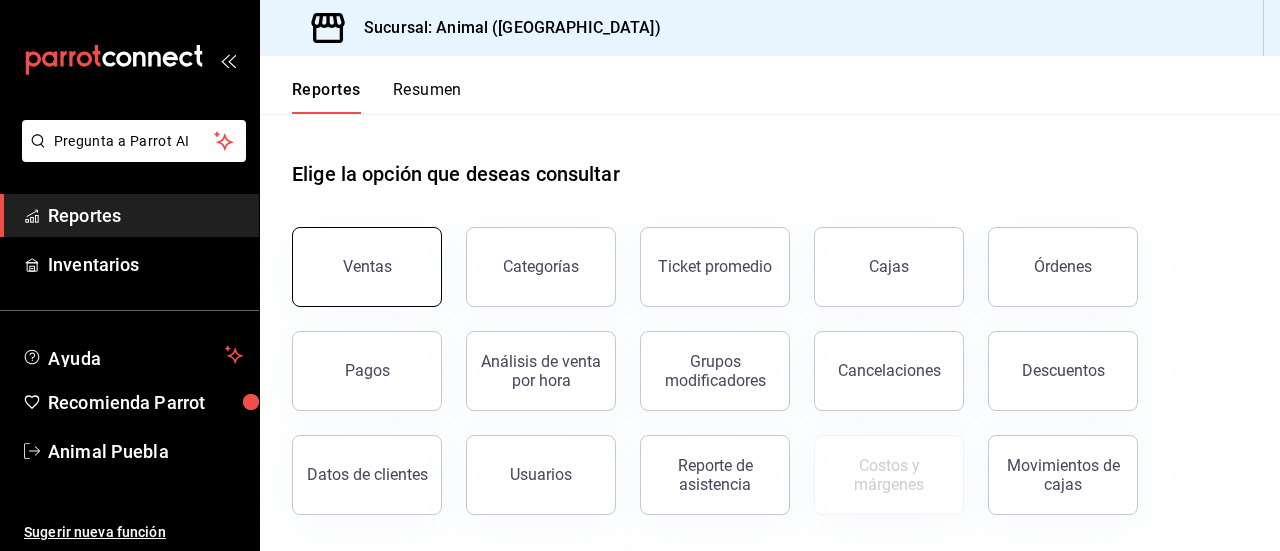 click on "Ventas" at bounding box center (367, 267) 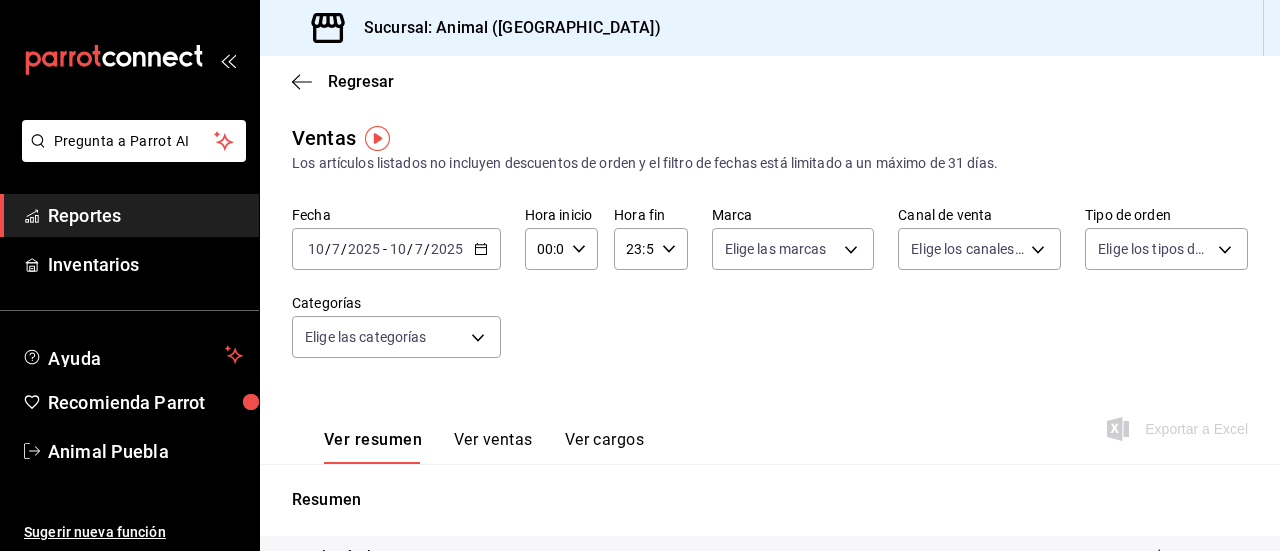 click 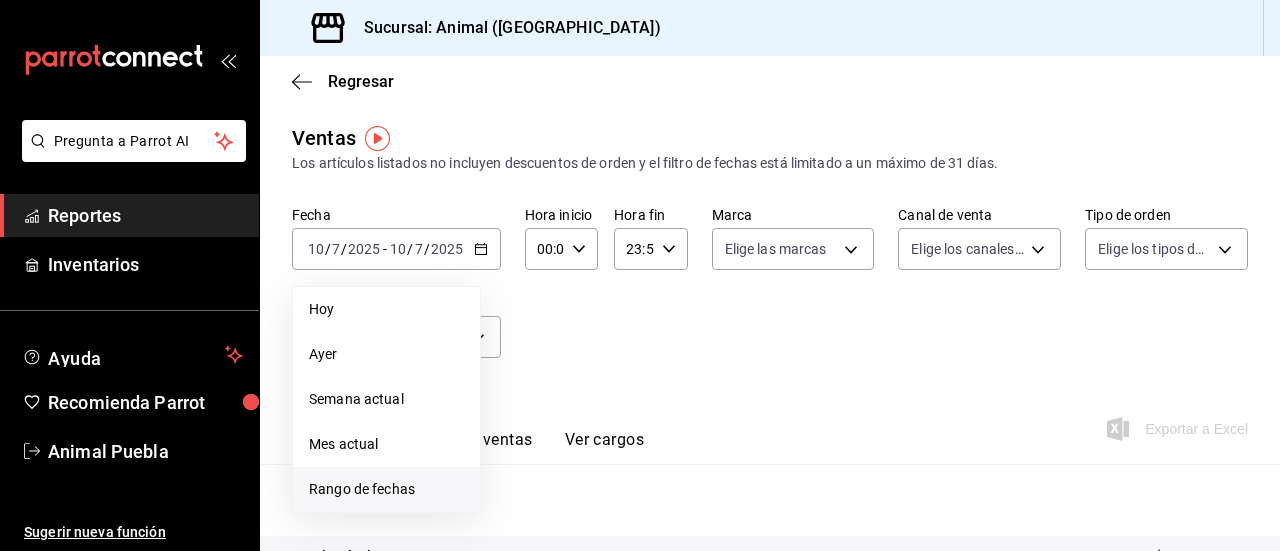 click on "Rango de fechas" at bounding box center [386, 489] 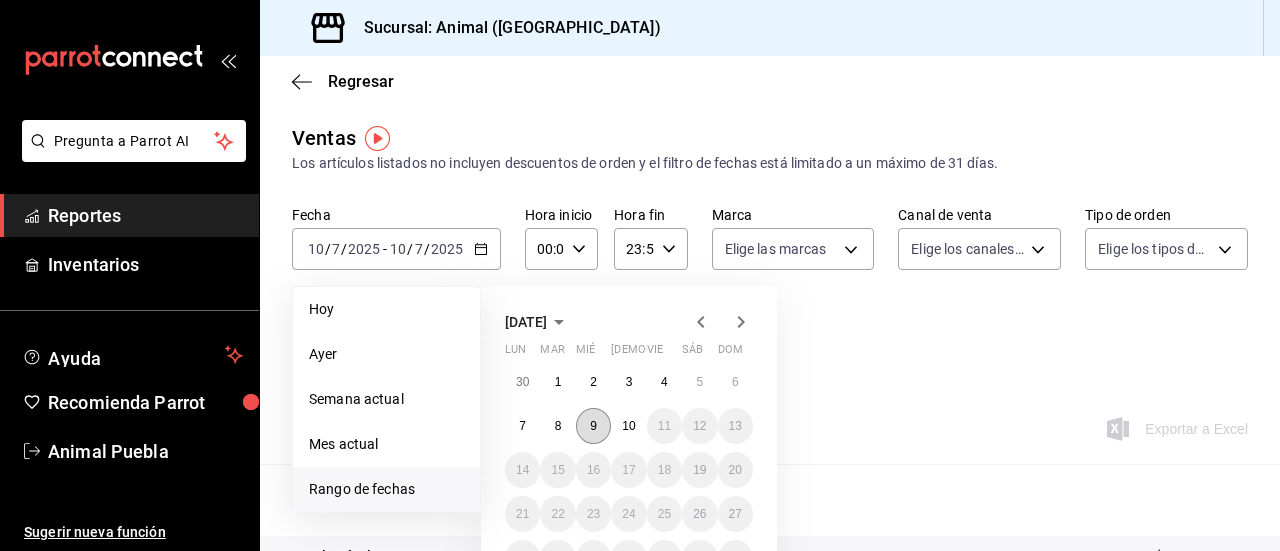 click on "9" at bounding box center [593, 426] 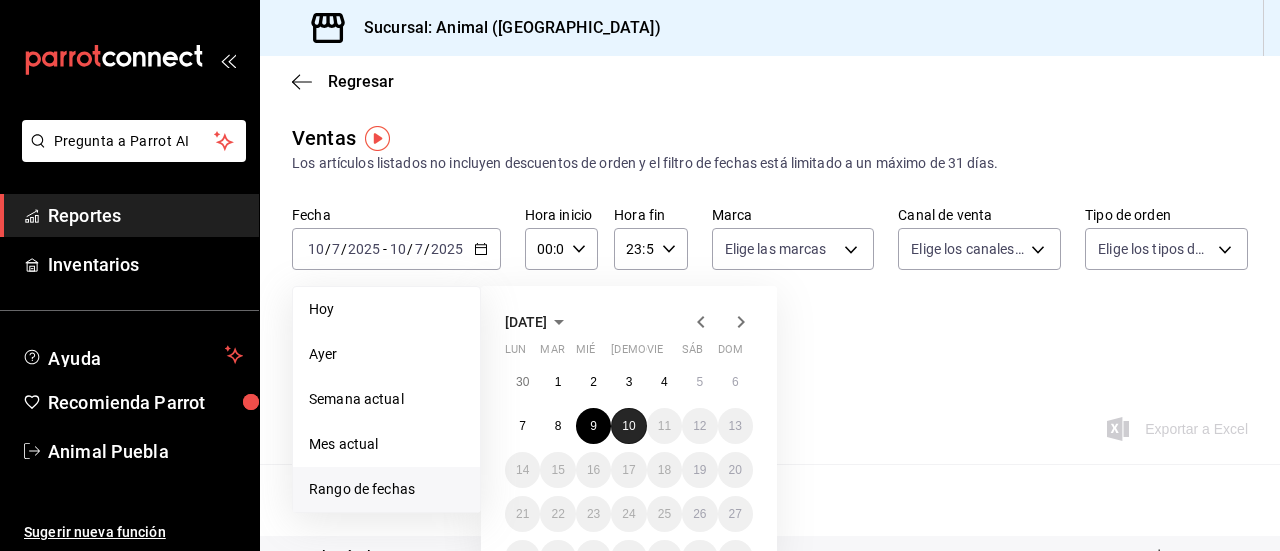 click on "10" at bounding box center [628, 426] 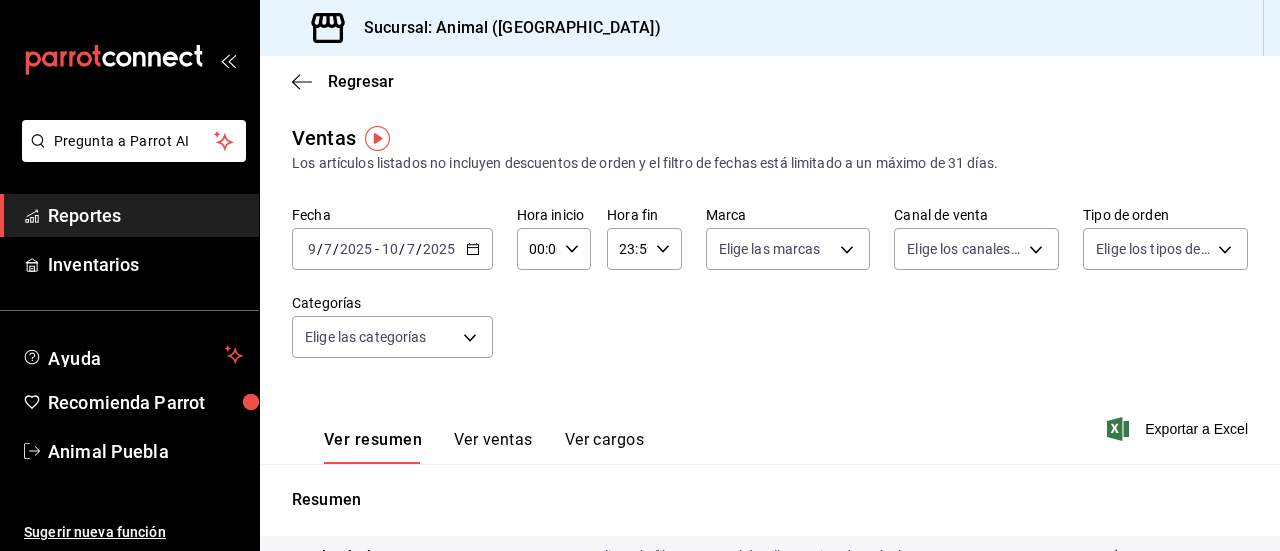 click on "00:00 Hora inicio" at bounding box center [554, 249] 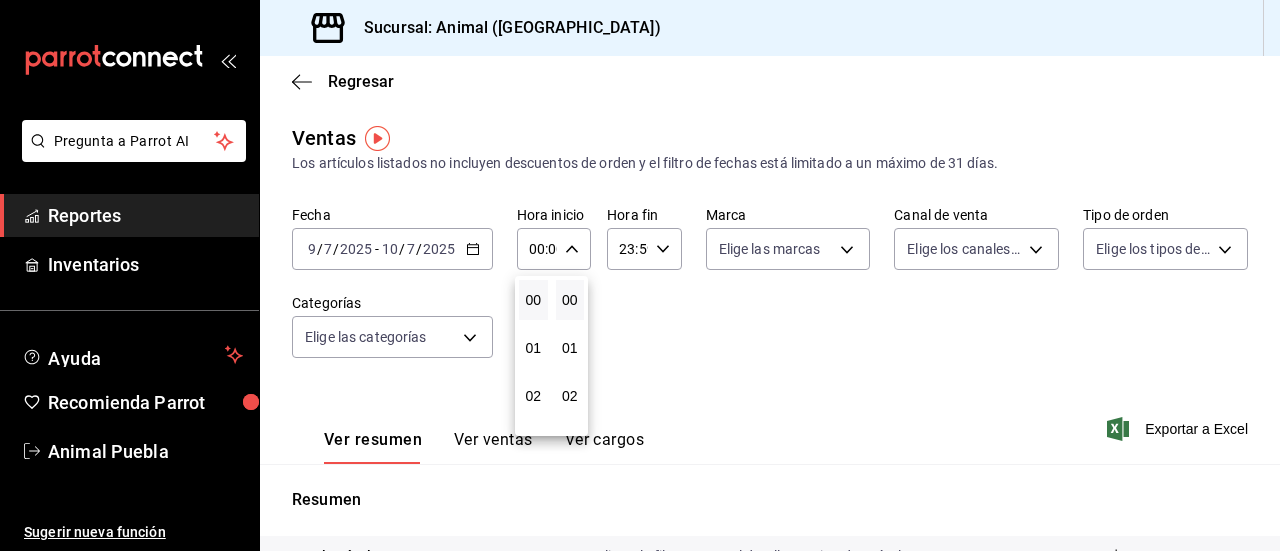 click on "02" at bounding box center [570, 396] 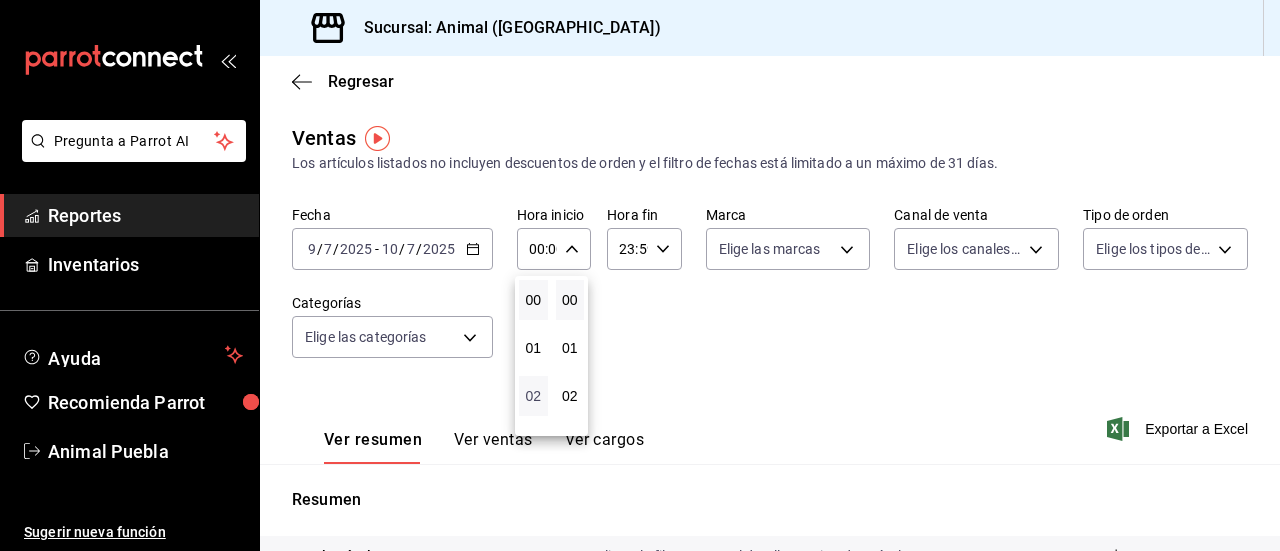 click on "02" at bounding box center [533, 396] 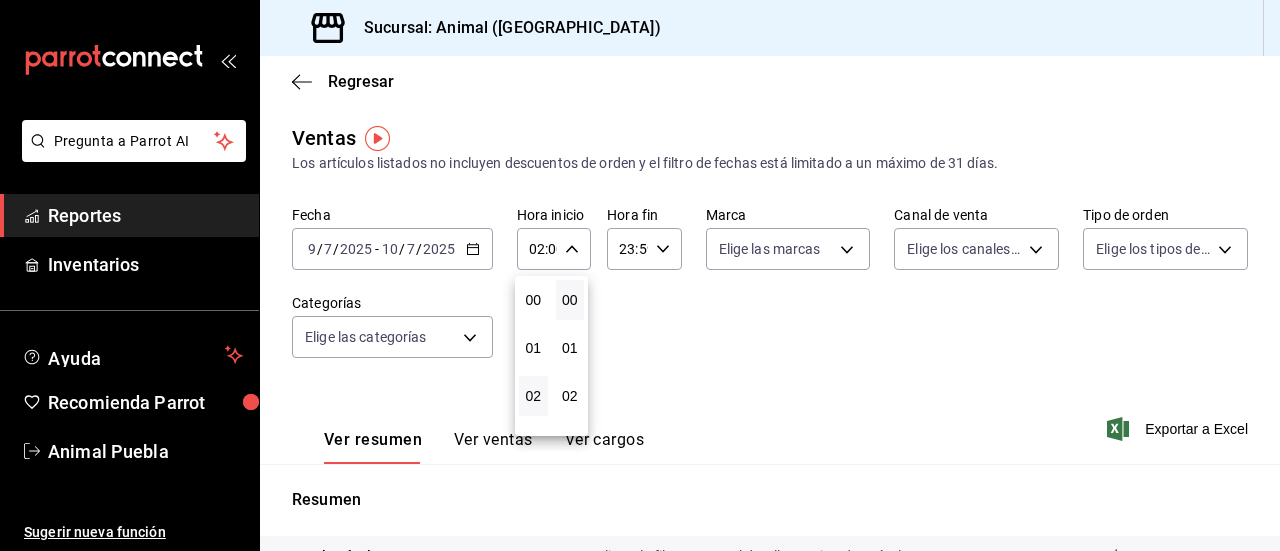 click at bounding box center [640, 275] 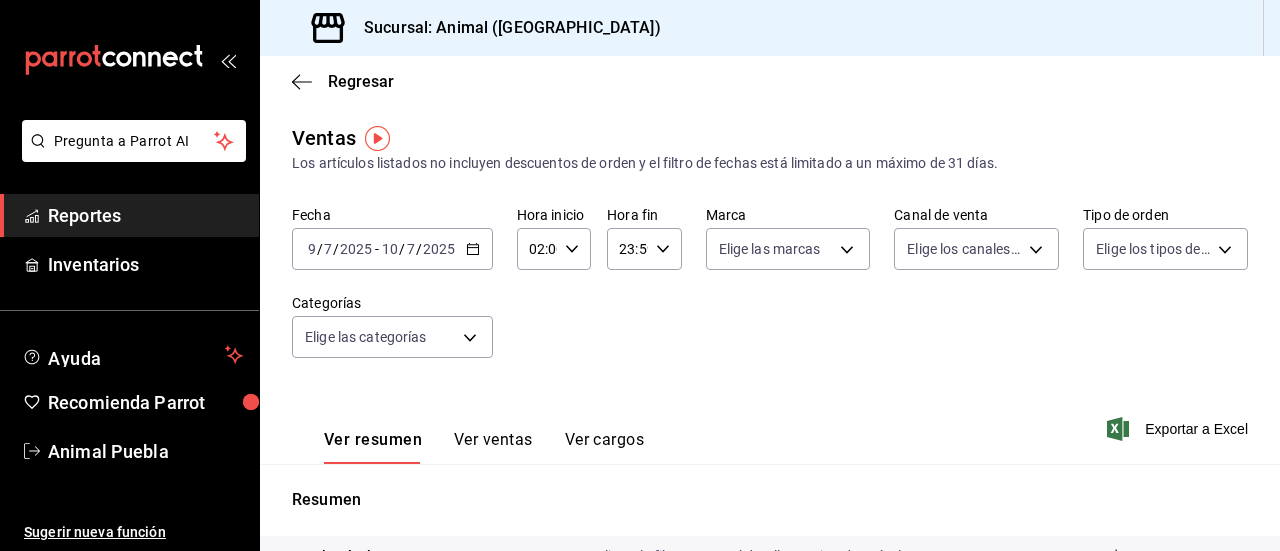 click 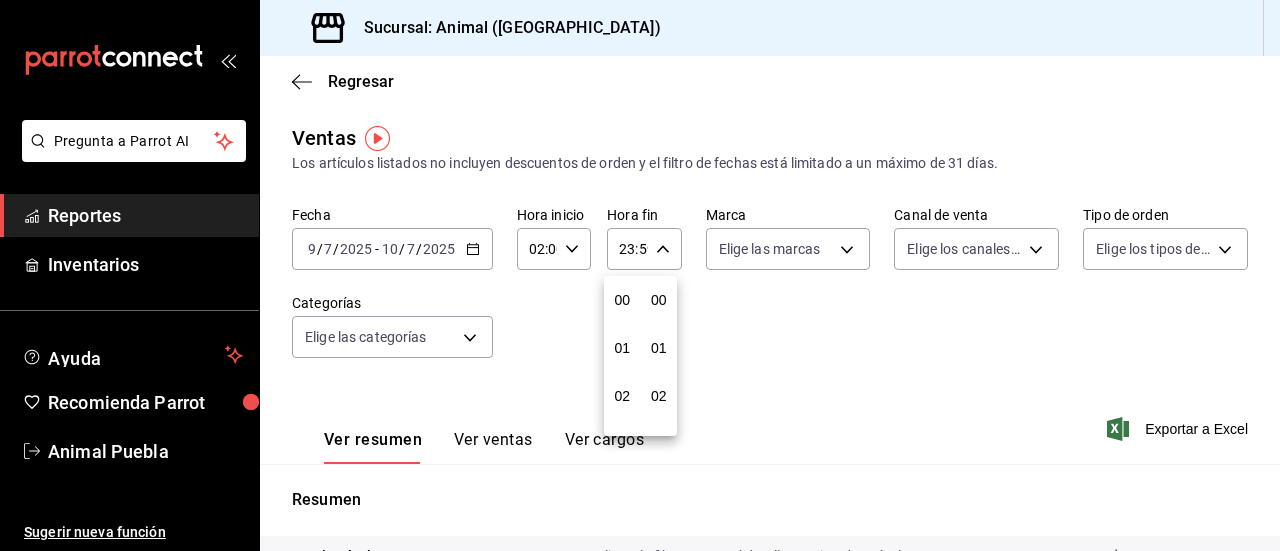scroll, scrollTop: 992, scrollLeft: 0, axis: vertical 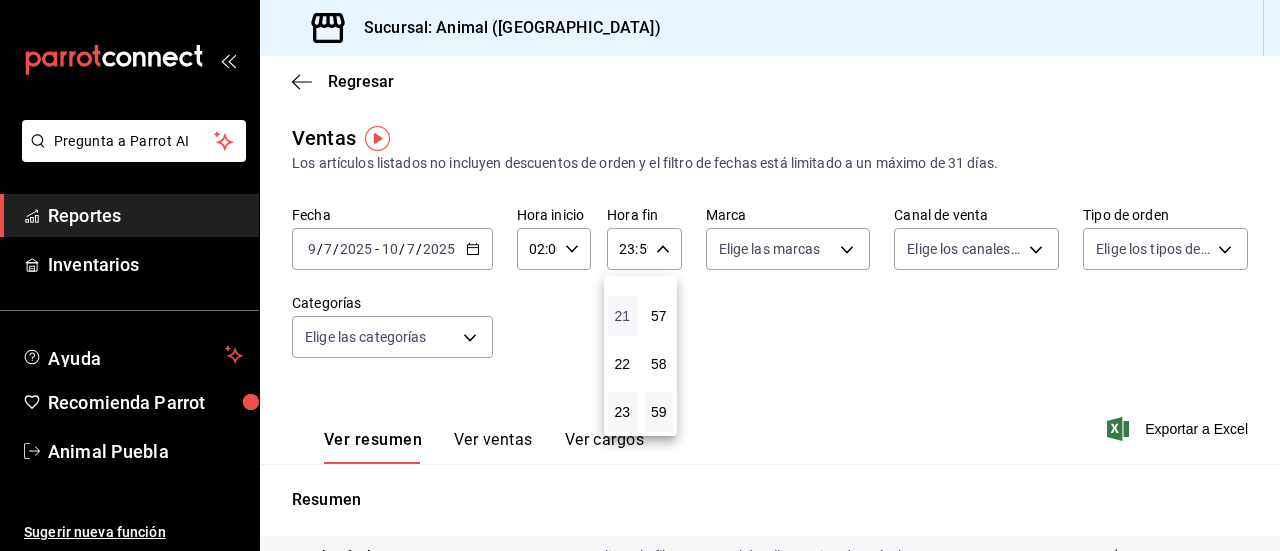 click on "21" at bounding box center (622, 316) 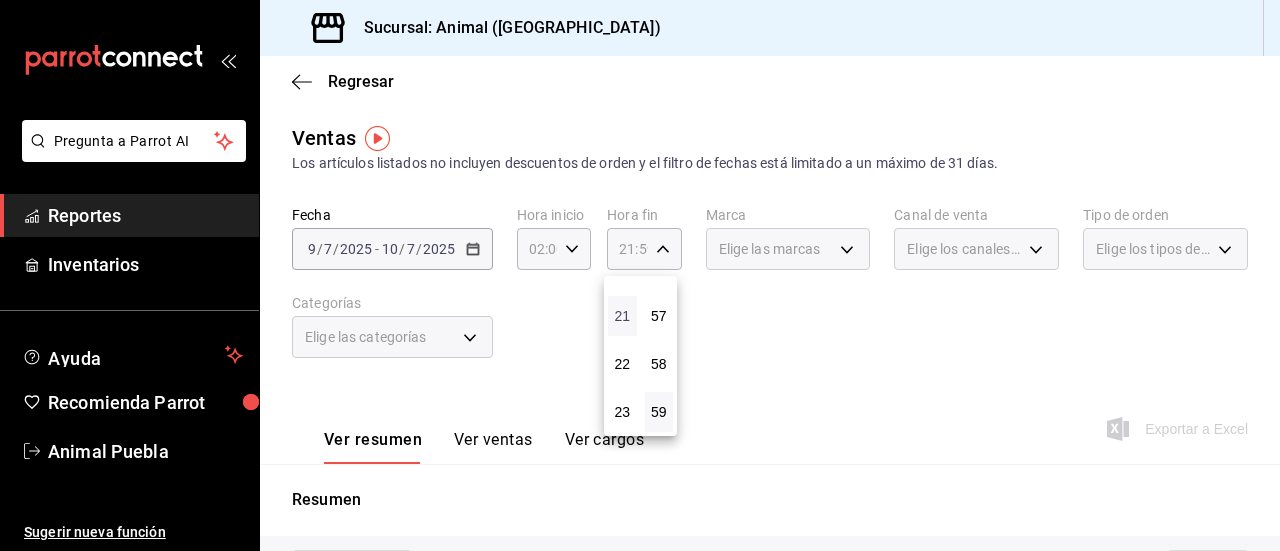 type 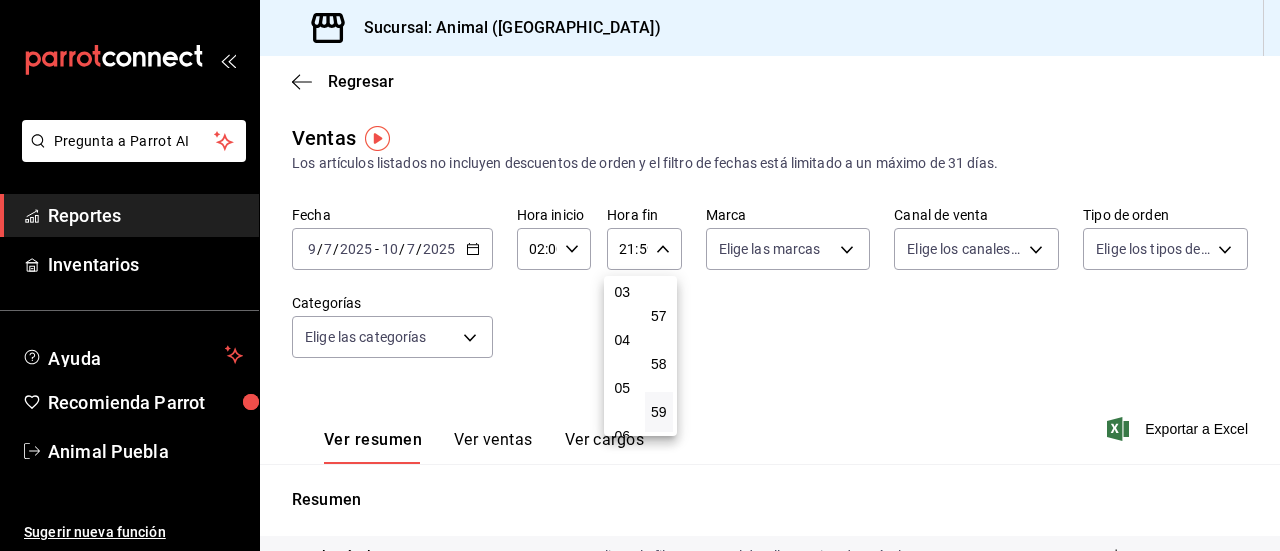 scroll, scrollTop: 112, scrollLeft: 0, axis: vertical 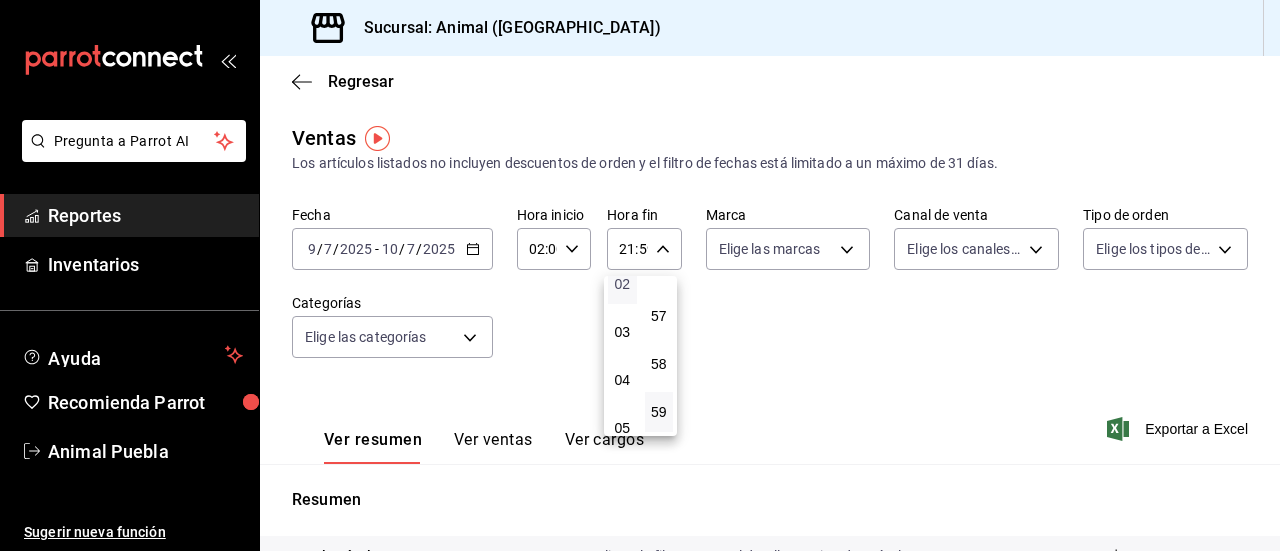 click on "02" at bounding box center [622, 284] 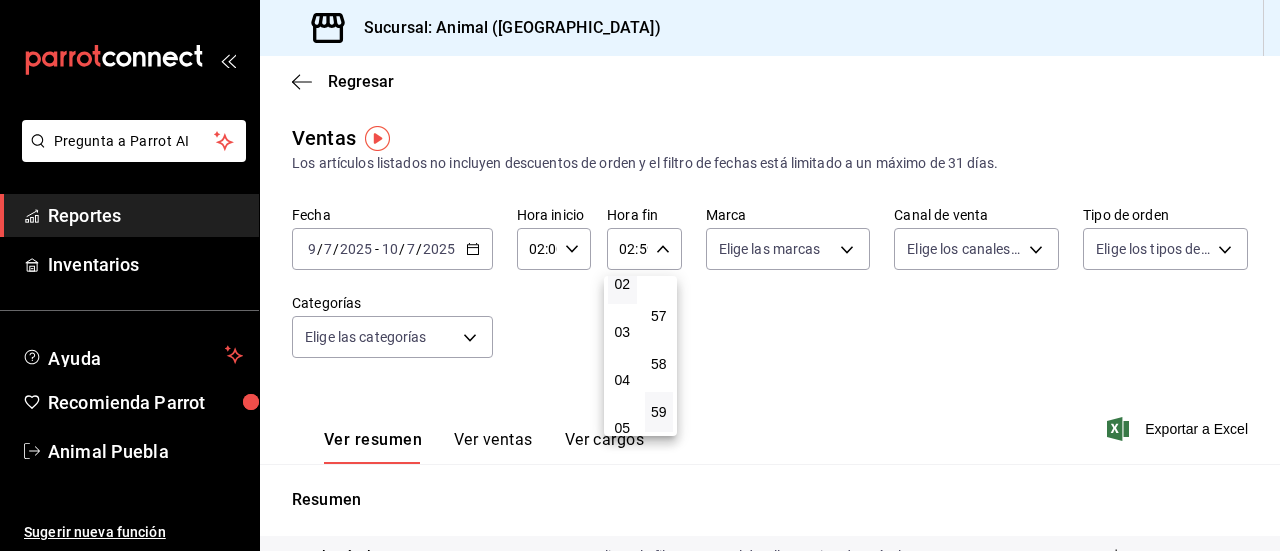 click at bounding box center [640, 275] 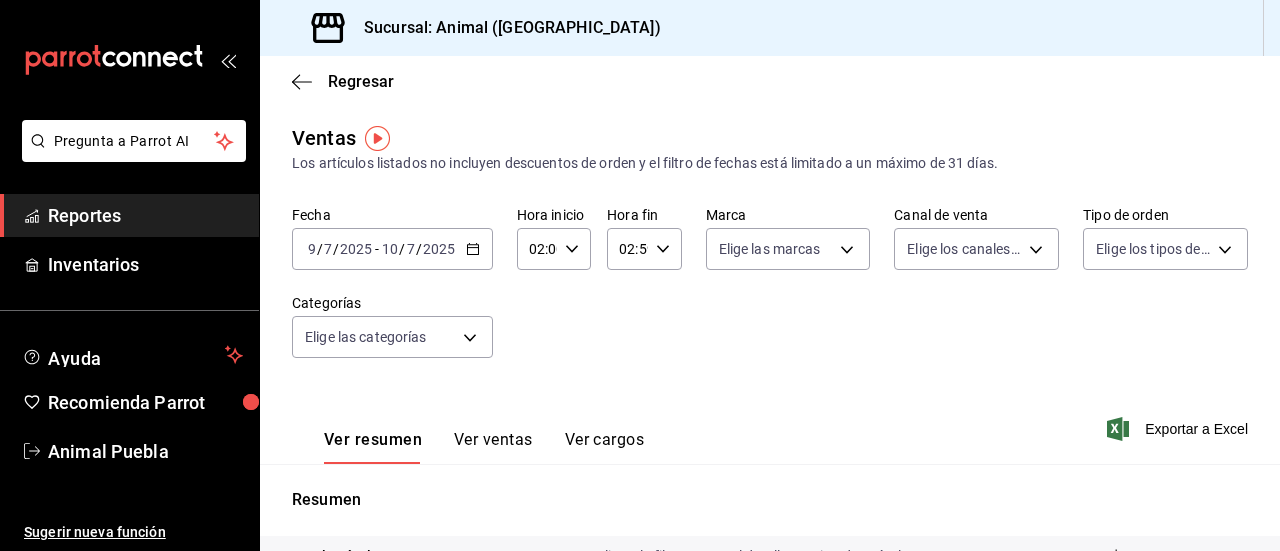 click on "Pregunta a Parrot AI Reportes   Inventarios   Ayuda Recomienda Parrot   Animal Puebla   Sugerir nueva función   Sucursal: Animal ([GEOGRAPHIC_DATA]) Regresar Ventas Los artículos listados no incluyen descuentos de orden y el filtro de fechas está limitado a un máximo de 31 días. Fecha [DATE] [DATE] - [DATE] [DATE] Hora inicio 02:00 Hora inicio Hora fin 02:59 Hora fin Marca Elige las marcas Canal de venta Elige los canales de venta Tipo de orden Elige los tipos de orden Categorías Elige las categorías Ver resumen Ver ventas Ver cargos Exportar a Excel Resumen Total artículos Da clic en la fila para ver el detalle por tipo de artículo + $170,188.00 Cargos por servicio + $0.00 Venta bruta = $170,188.00 Descuentos totales - $819.00 Certificados de regalo - $0.00 Venta total = $169,369.00 Impuestos - $23,361.24 Venta neta = $146,007.76 Pregunta a Parrot AI Reportes   Inventarios   Ayuda Recomienda Parrot   Animal Puebla   Sugerir nueva función   GANA 1 MES GRATIS EN TU SUSCRIPCIÓN AQUÍ" at bounding box center [640, 275] 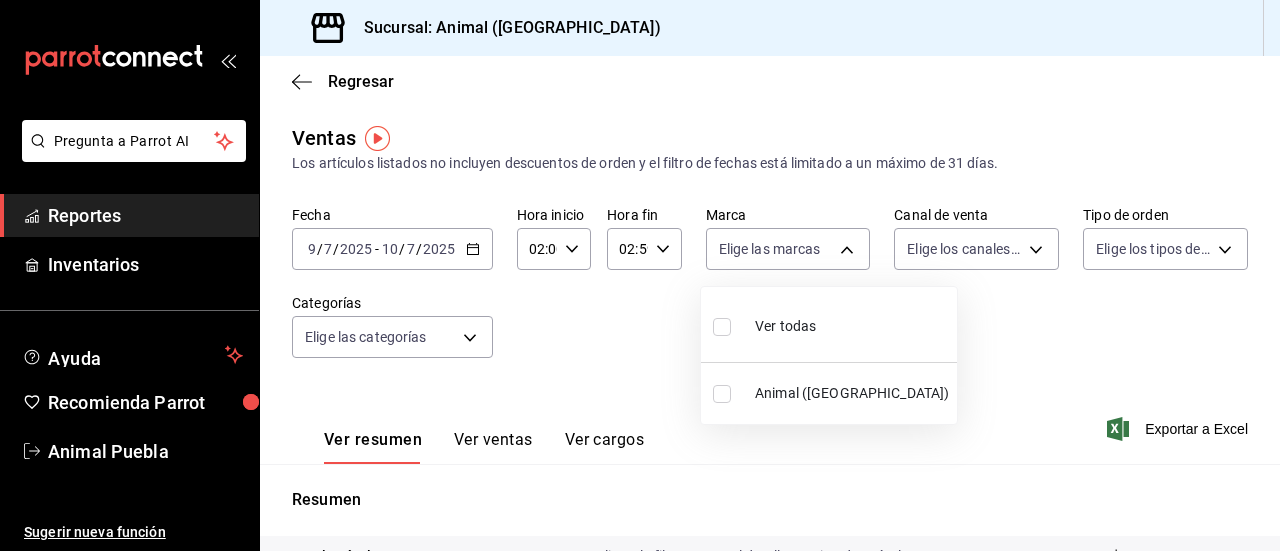 click at bounding box center [722, 327] 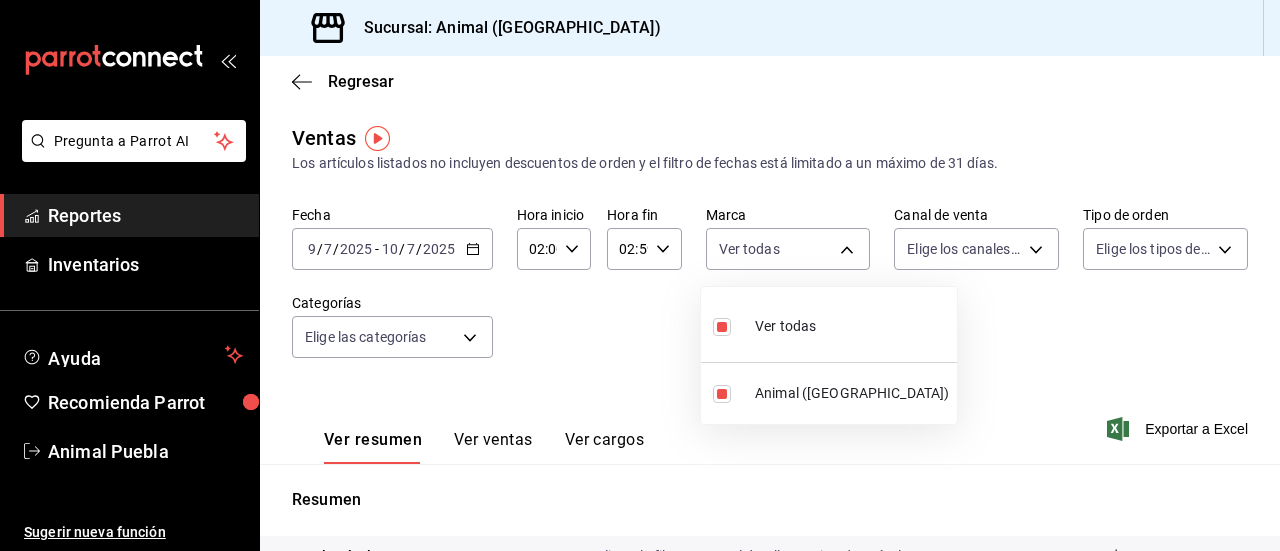 click at bounding box center (640, 275) 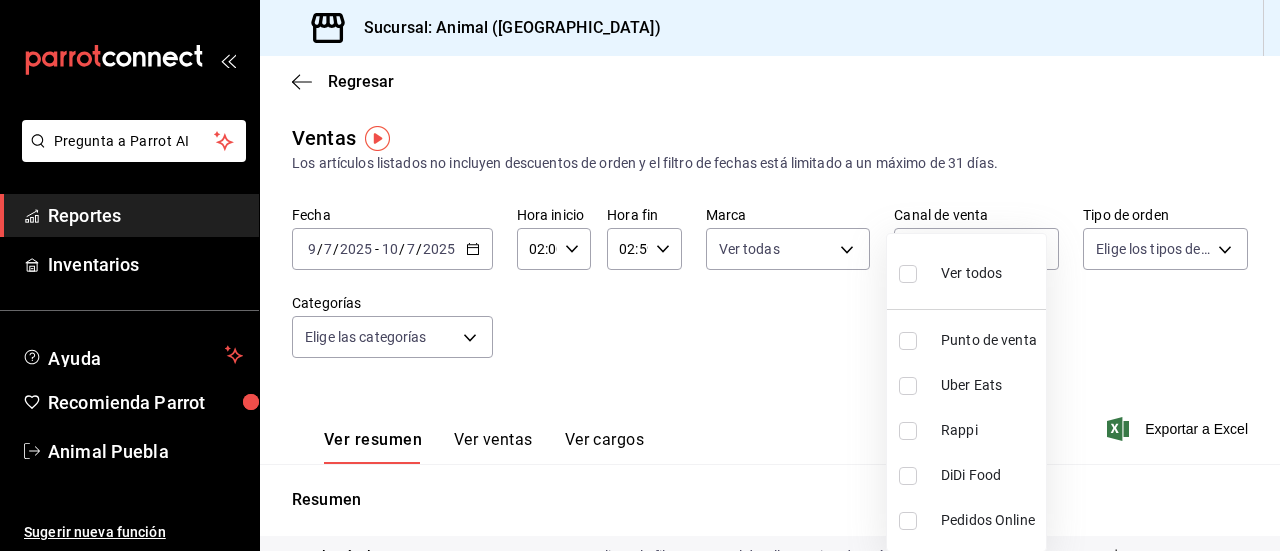 click on "Pregunta a Parrot AI Reportes   Inventarios   Ayuda Recomienda Parrot   Animal Puebla   Sugerir nueva función   Sucursal: Animal ([GEOGRAPHIC_DATA]) Regresar Ventas Los artículos listados no incluyen descuentos de orden y el filtro de fechas está limitado a un máximo de 31 días. Fecha [DATE] [DATE] - [DATE] [DATE] Hora inicio 02:00 Hora inicio Hora fin 02:59 Hora fin Marca Ver todas 96838179-8fbb-4073-aae3-1789726318c8 Canal de venta Elige los canales de venta Tipo de orden Elige los tipos de orden Categorías Elige las categorías Ver resumen Ver ventas Ver cargos Exportar a Excel Resumen Total artículos Da clic en la fila para ver el detalle por tipo de artículo + $170,188.00 Cargos por servicio + $0.00 Venta bruta = $170,188.00 Descuentos totales - $819.00 Certificados de regalo - $0.00 Venta total = $169,369.00 Impuestos - $23,361.24 Venta neta = $146,007.76 Pregunta a Parrot AI Reportes   Inventarios   Ayuda Recomienda Parrot   Animal Puebla   Sugerir nueva función   Ver video tutorial" at bounding box center [640, 275] 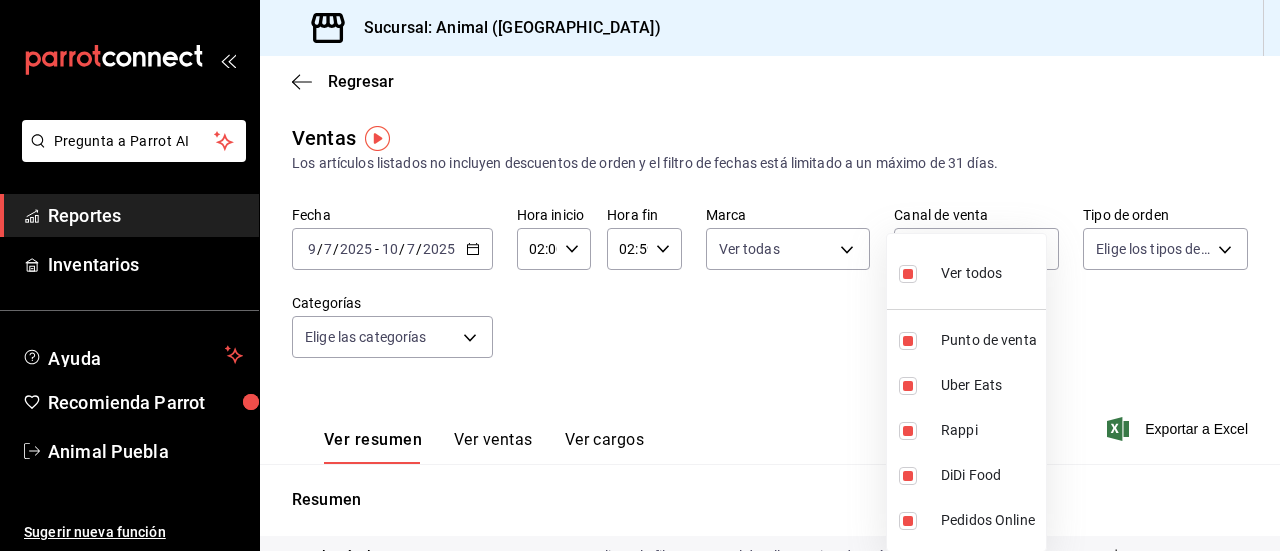click at bounding box center (640, 275) 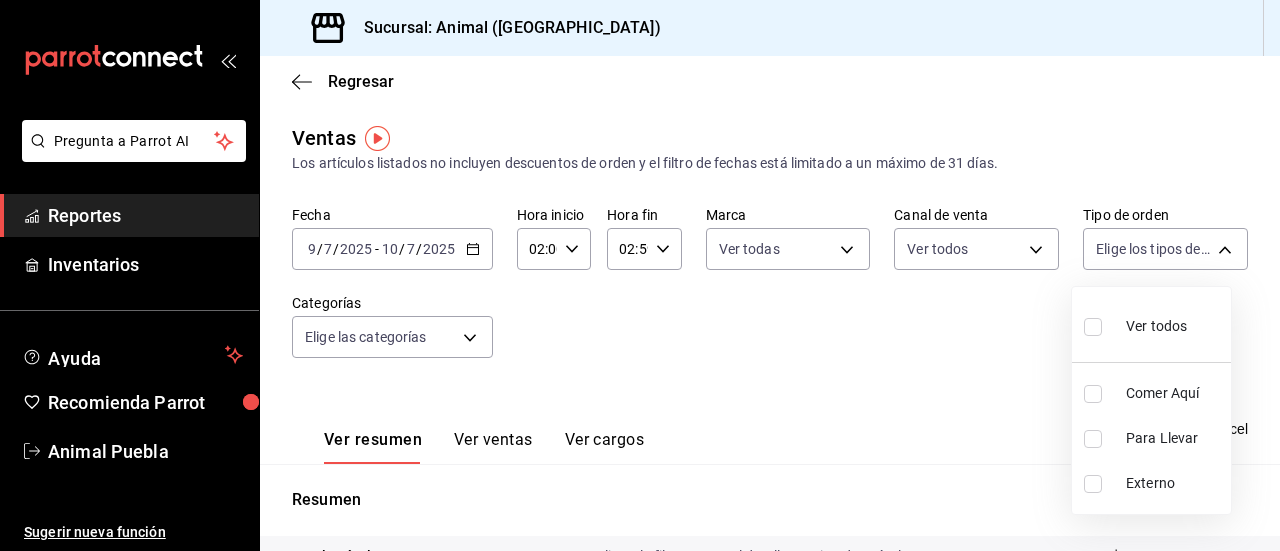 click on "Pregunta a Parrot AI Reportes   Inventarios   Ayuda Recomienda Parrot   Animal Puebla   Sugerir nueva función   Sucursal: Animal ([GEOGRAPHIC_DATA]) Regresar Ventas Los artículos listados no incluyen descuentos de orden y el filtro de fechas está limitado a un máximo de 31 días. Fecha [DATE] [DATE] - [DATE] [DATE] Hora inicio 02:00 Hora inicio Hora fin 02:59 Hora fin Marca Ver todas 96838179-8fbb-4073-aae3-1789726318c8 Canal de venta Ver todos PARROT,UBER_EATS,RAPPI,DIDI_FOOD,ONLINE Tipo de orden Elige los tipos de orden Categorías Elige las categorías Ver resumen Ver ventas Ver cargos Exportar a Excel Resumen Total artículos Da clic en la fila para ver el detalle por tipo de artículo + $170,188.00 Cargos por servicio + $0.00 Venta bruta = $170,188.00 Descuentos totales - $819.00 Certificados de regalo - $0.00 Venta total = $169,369.00 Impuestos - $23,361.24 Venta neta = $146,007.76 Pregunta a Parrot AI Reportes   Inventarios   Ayuda Recomienda Parrot   Animal Puebla     Ver video tutorial" at bounding box center (640, 275) 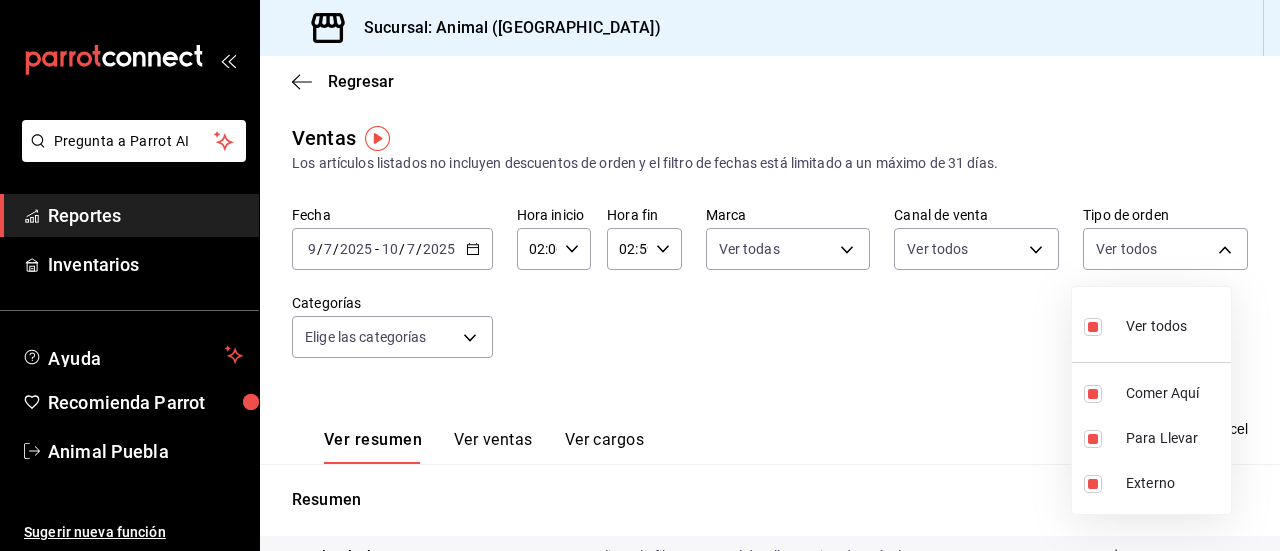 click at bounding box center [640, 275] 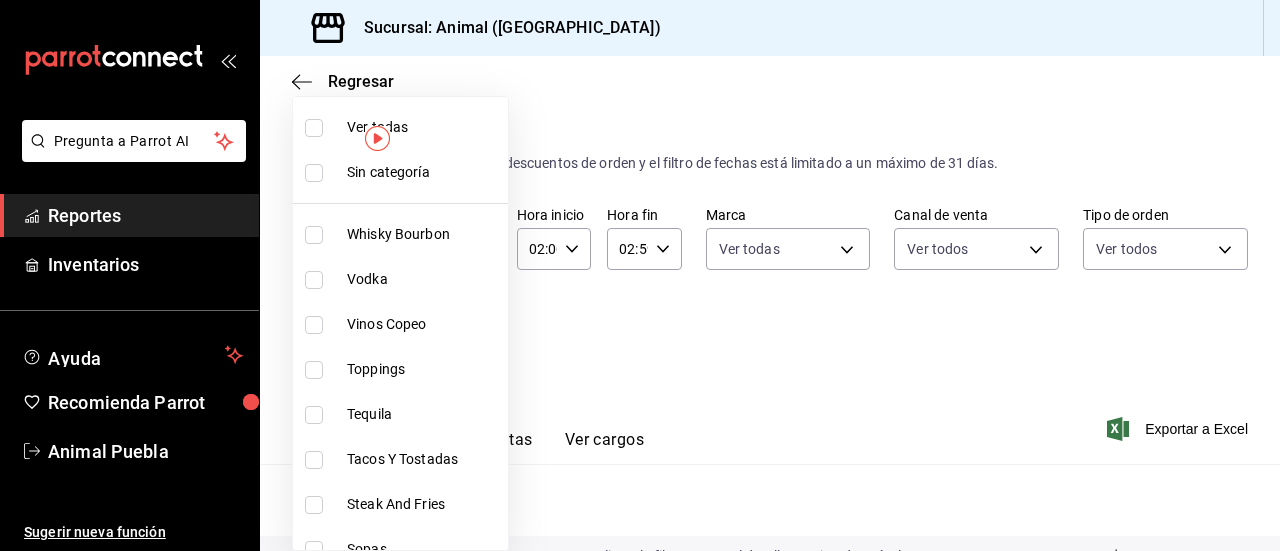 click on "Pregunta a Parrot AI Reportes   Inventarios   Ayuda Recomienda Parrot   Animal Puebla   Sugerir nueva función   Sucursal: Animal ([GEOGRAPHIC_DATA]) Regresar Ventas Los artículos listados no incluyen descuentos de orden y el filtro de fechas está limitado a un máximo de 31 días. Fecha [DATE] [DATE] - [DATE] [DATE] Hora inicio 02:00 Hora inicio Hora fin 02:59 Hora fin Marca Ver todas 96838179-8fbb-4073-aae3-1789726318c8 Canal de venta Ver todos PARROT,UBER_EATS,RAPPI,DIDI_FOOD,ONLINE Tipo de orden Ver todos 89cc3392-1a89-49ed-91c4-e66ea58282e1,025cf6ae-25b7-4698-bb98-3d77af74a196,EXTERNAL Categorías Elige las categorías Ver resumen Ver ventas Ver cargos Exportar a Excel Resumen Total artículos Da clic en la fila para ver el detalle por tipo de artículo + $170,188.00 Cargos por servicio + $0.00 Venta bruta = $170,188.00 Descuentos totales - $819.00 Certificados de regalo - $0.00 Venta total = $169,369.00 Impuestos - $23,361.24 Venta neta = $146,007.76 Pregunta a Parrot AI Reportes     Ayuda" at bounding box center (640, 275) 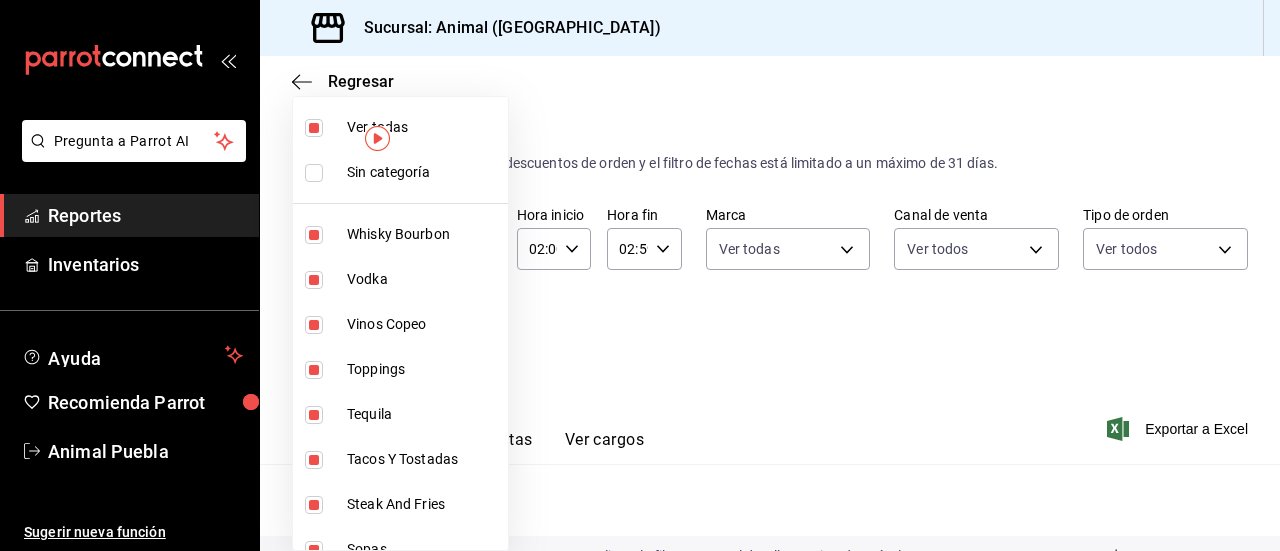 click at bounding box center [640, 275] 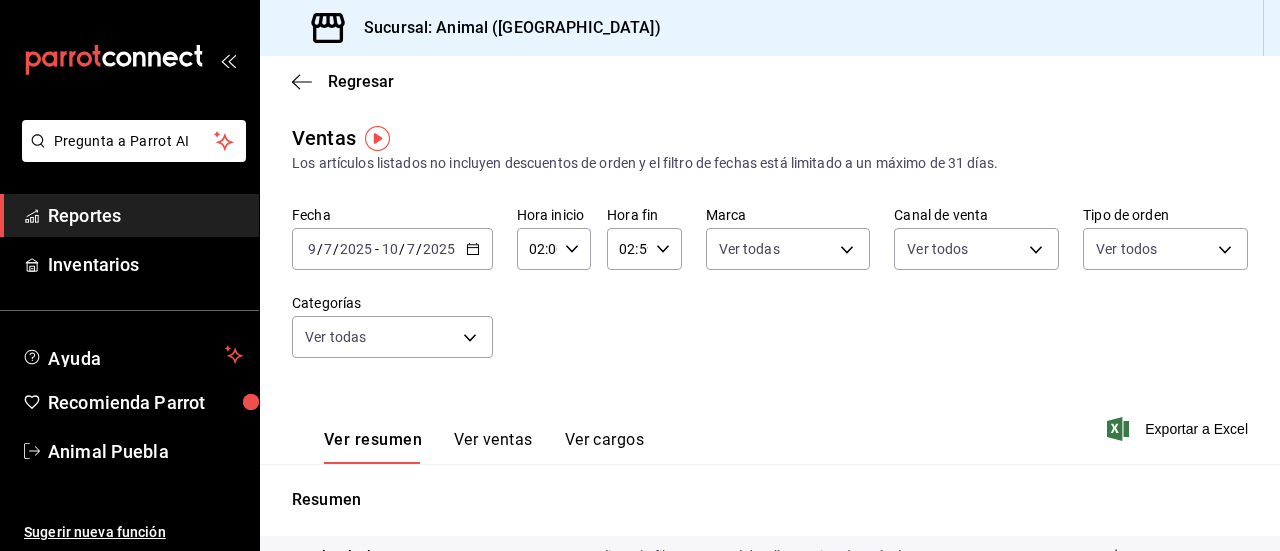 click on "Ver ventas" at bounding box center [493, 447] 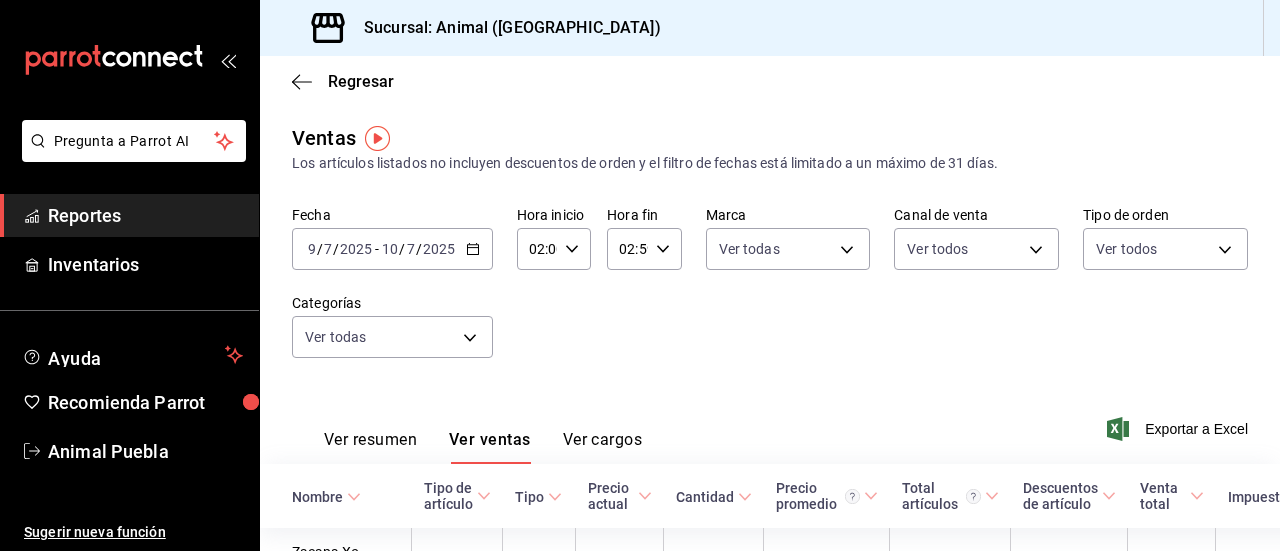 click on "Tipo" at bounding box center (538, 497) 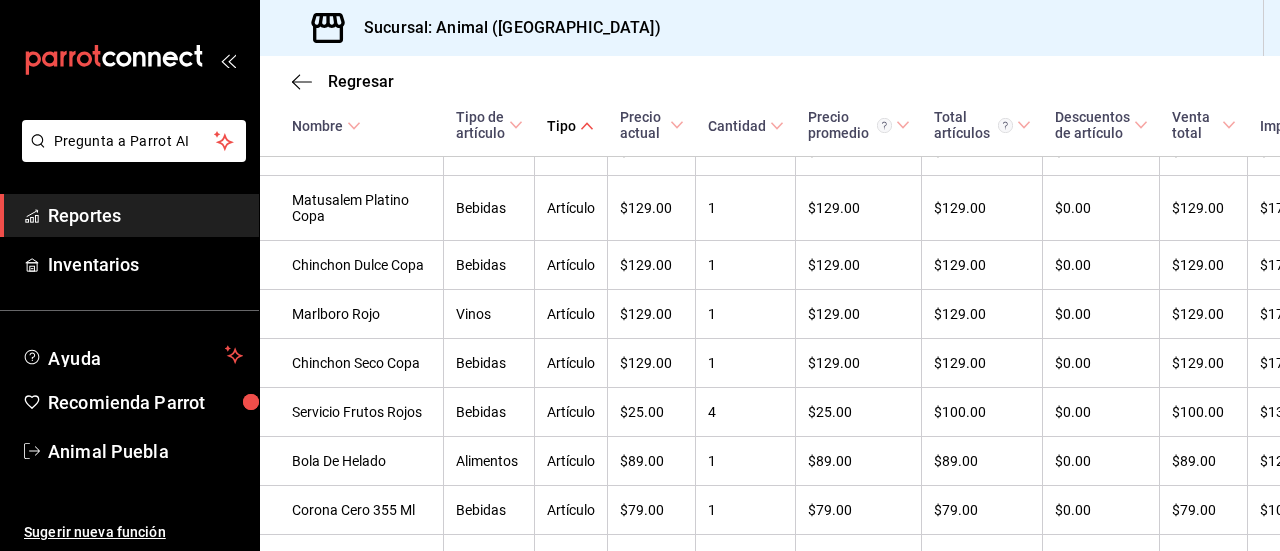 scroll, scrollTop: 7823, scrollLeft: 0, axis: vertical 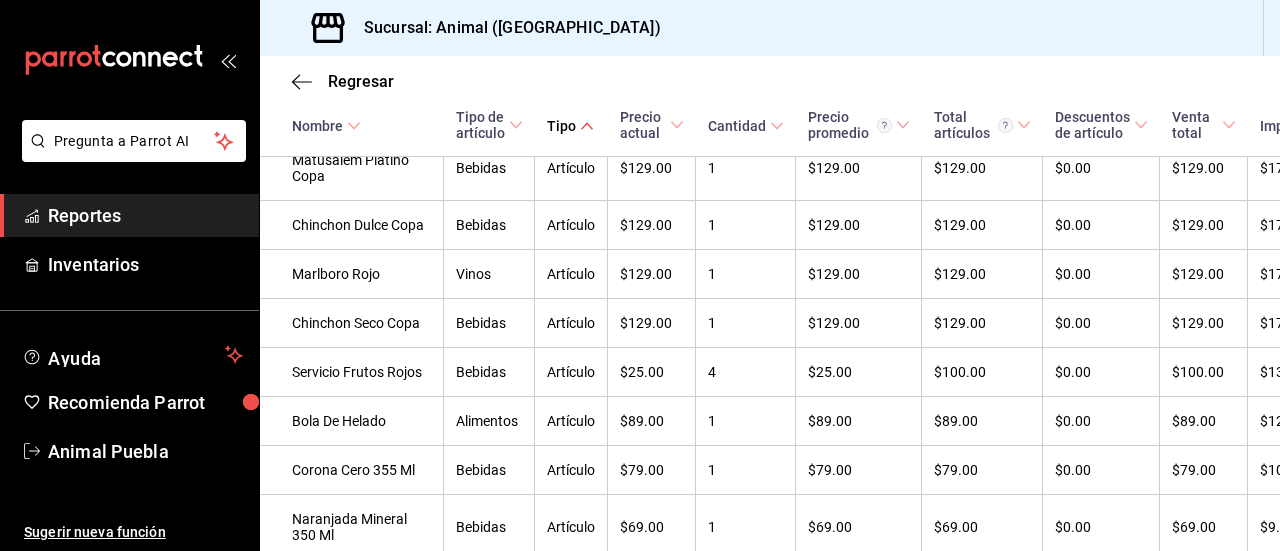 click on "Reportes" at bounding box center (145, 215) 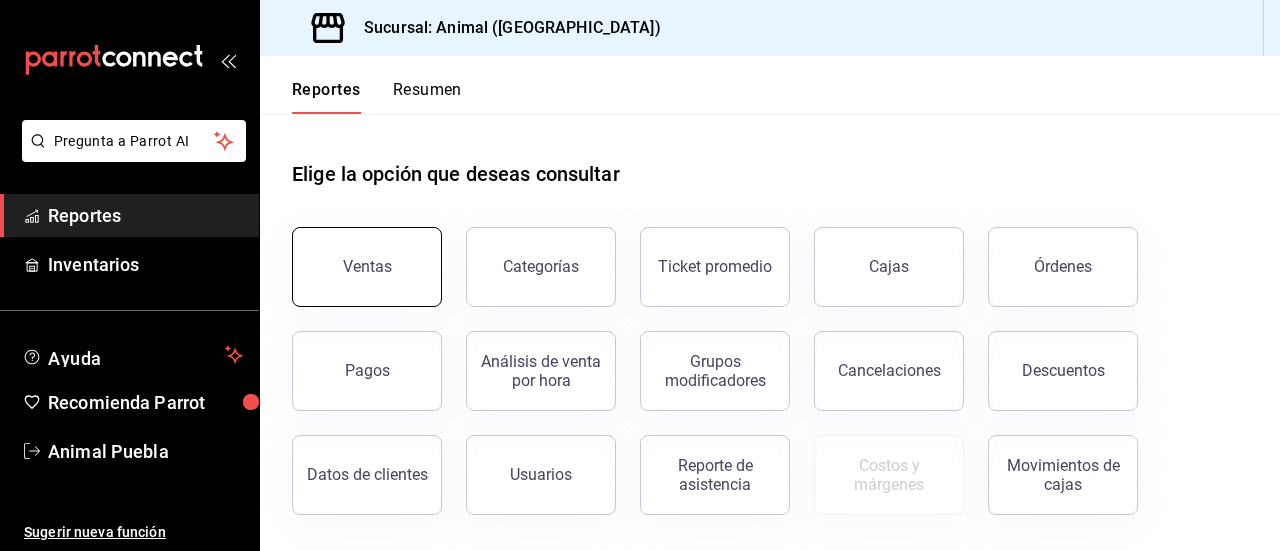 click on "Ventas" at bounding box center [367, 266] 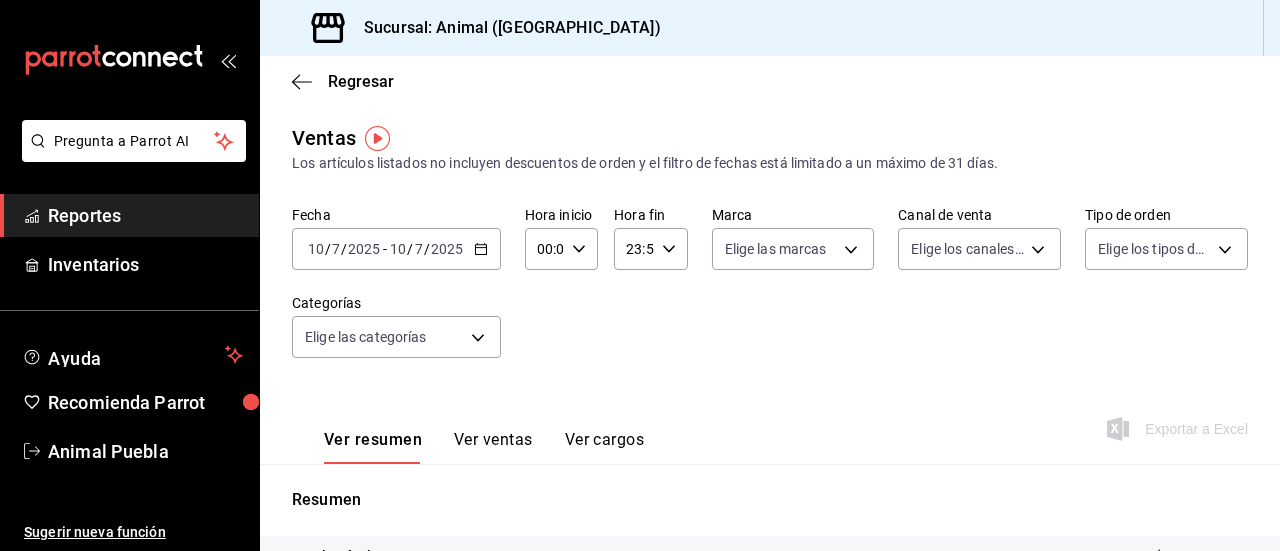 click 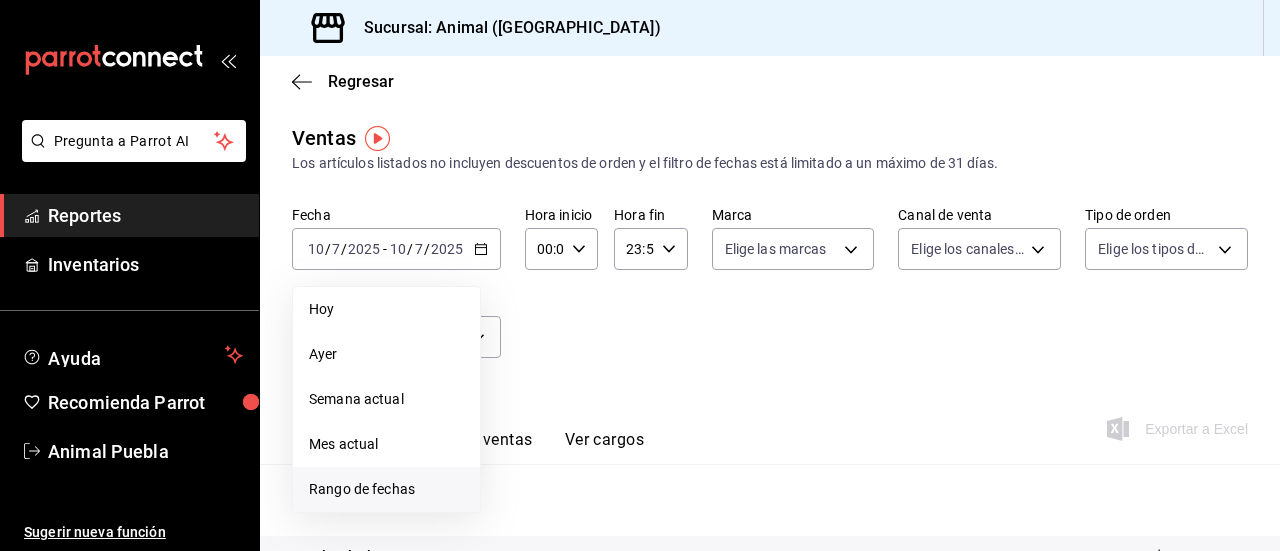 click on "Rango de fechas" at bounding box center (386, 489) 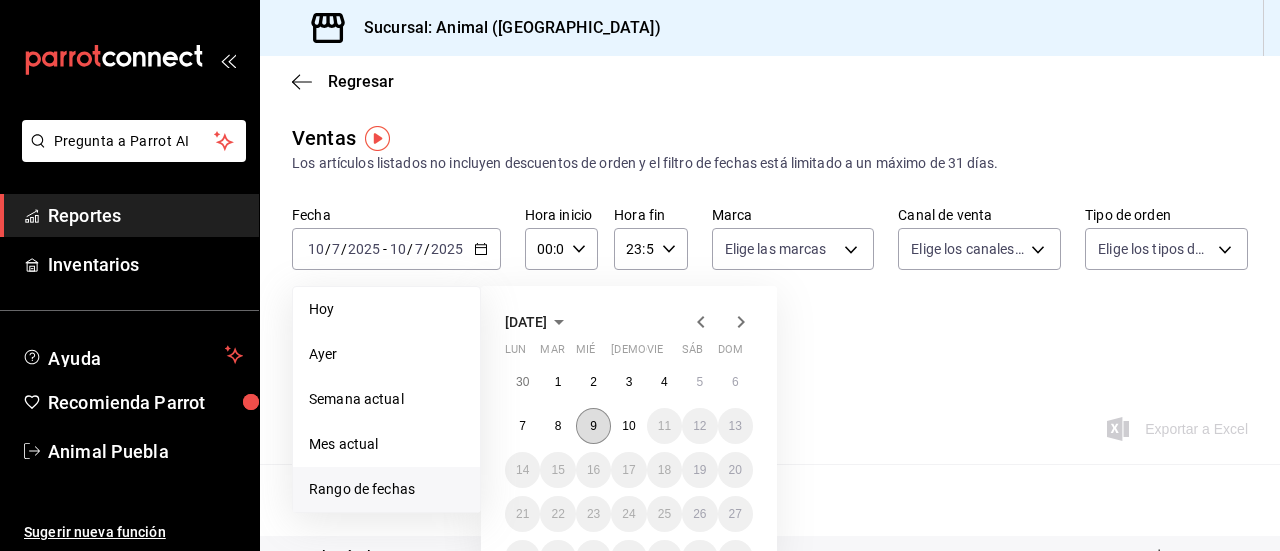 click on "9" at bounding box center (593, 426) 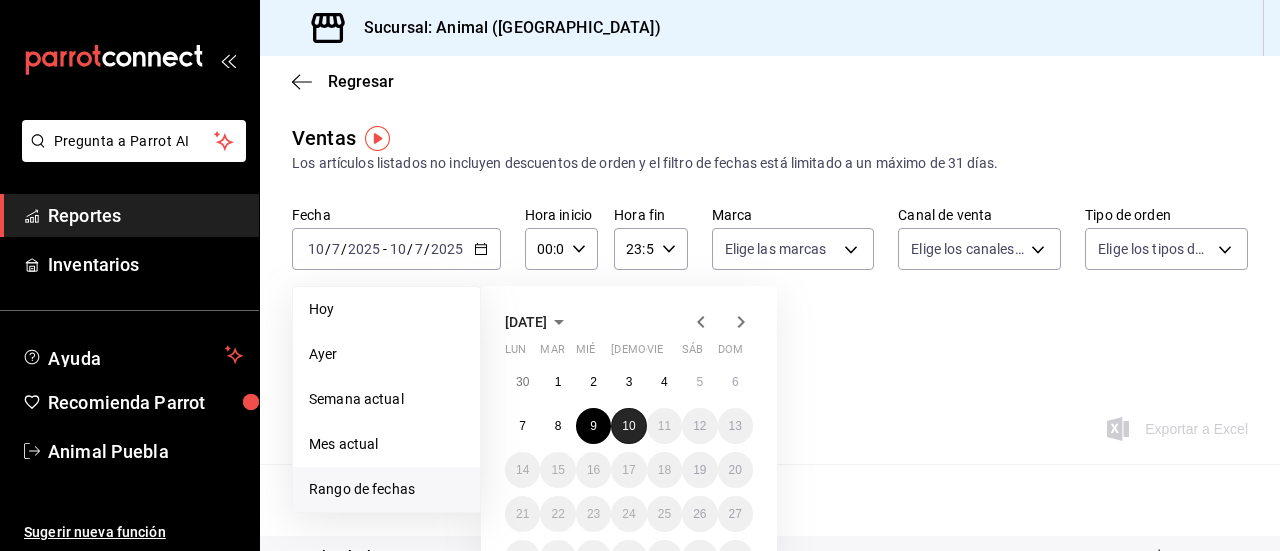 drag, startPoint x: 620, startPoint y: 423, endPoint x: 622, endPoint y: 435, distance: 12.165525 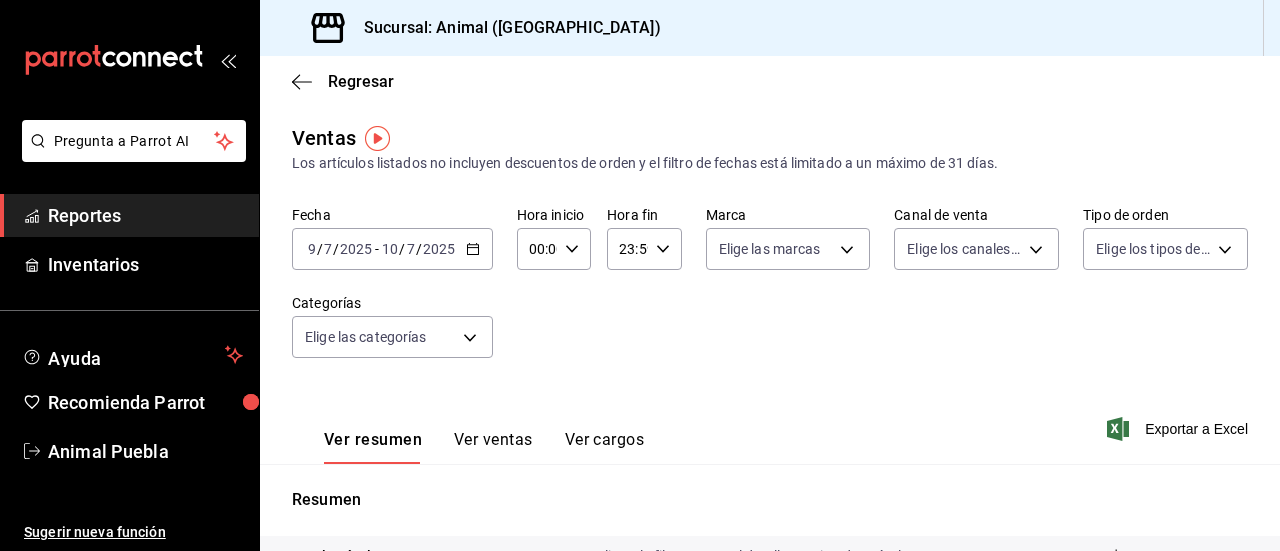click 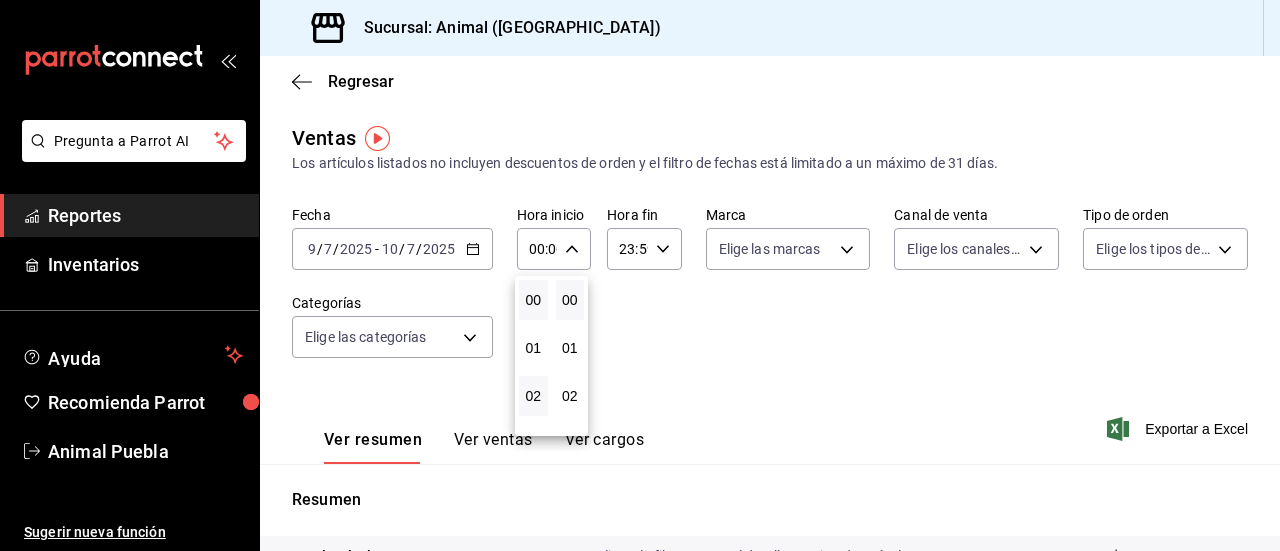 click on "02" at bounding box center [533, 396] 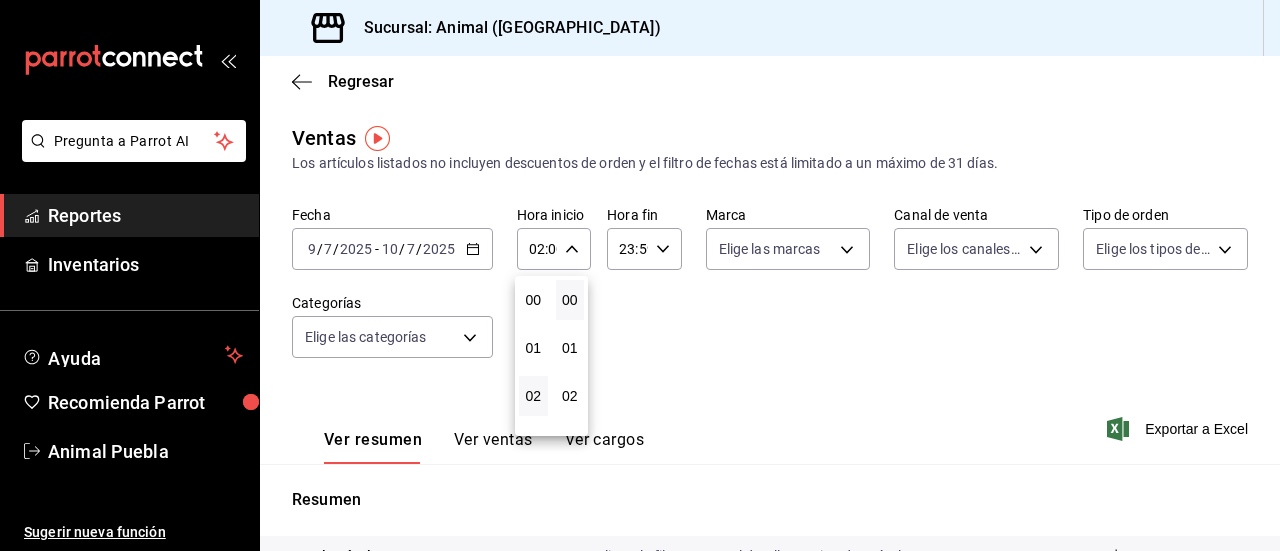 click at bounding box center (640, 275) 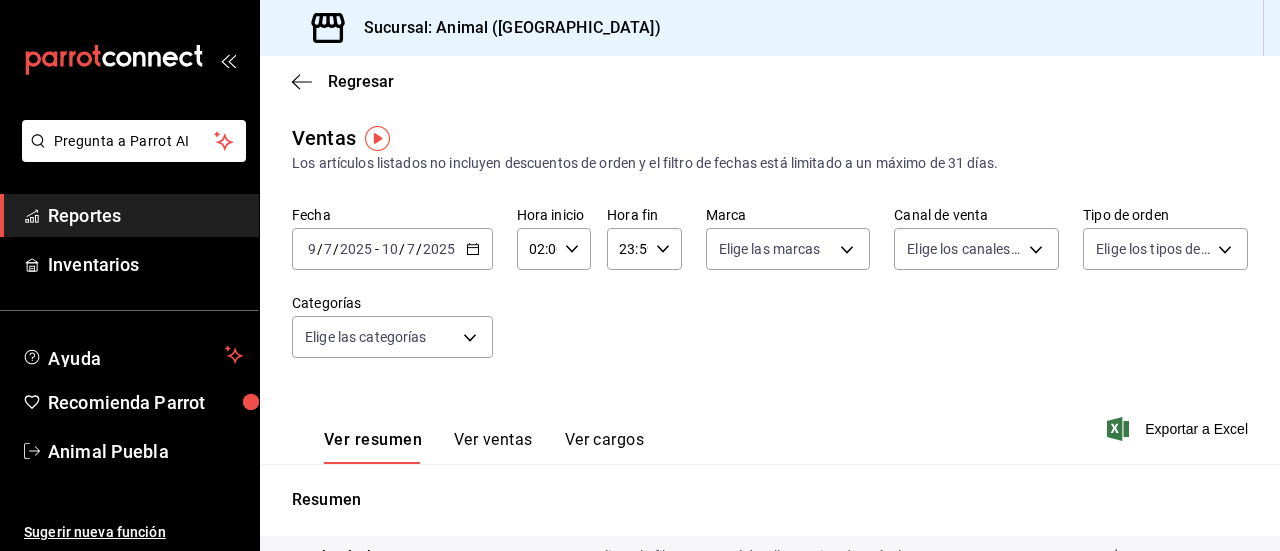 click at bounding box center (640, 275) 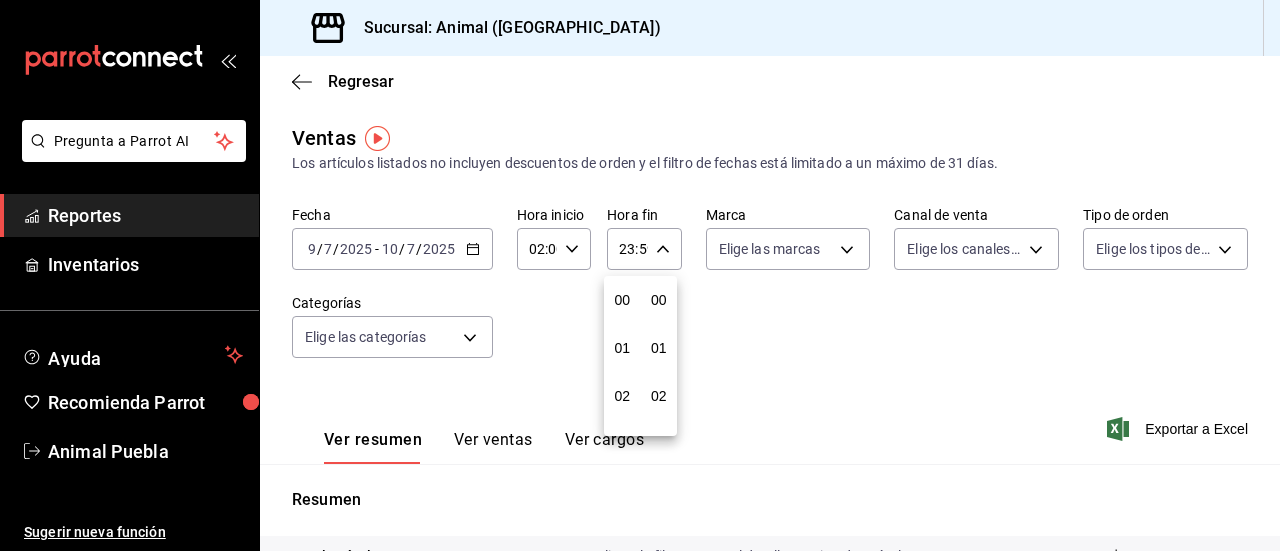 scroll, scrollTop: 992, scrollLeft: 0, axis: vertical 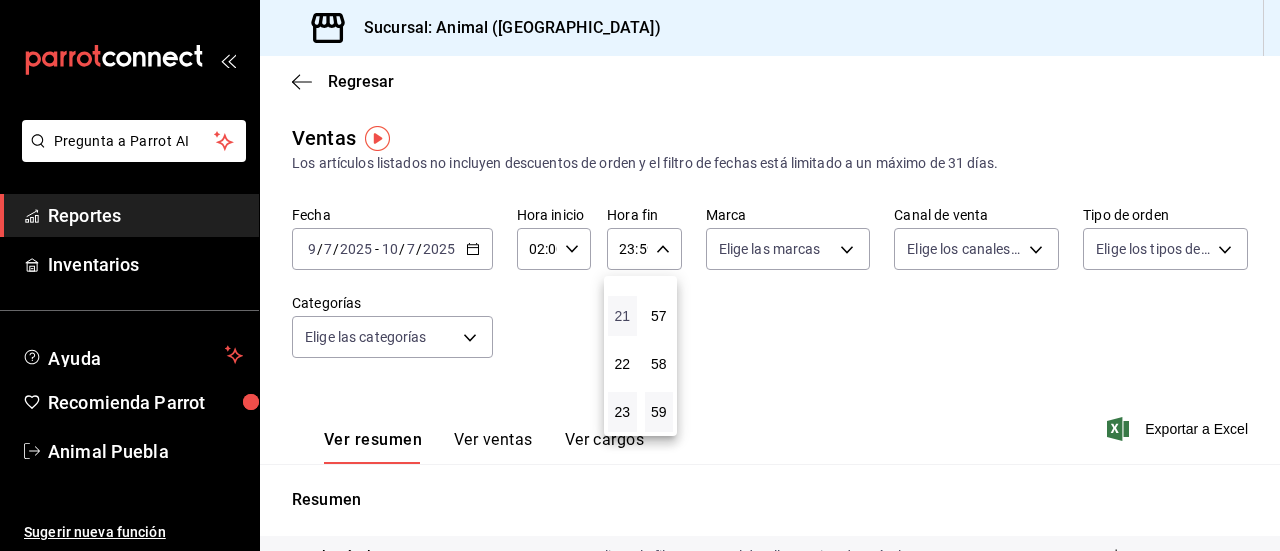 click on "21" at bounding box center [622, 316] 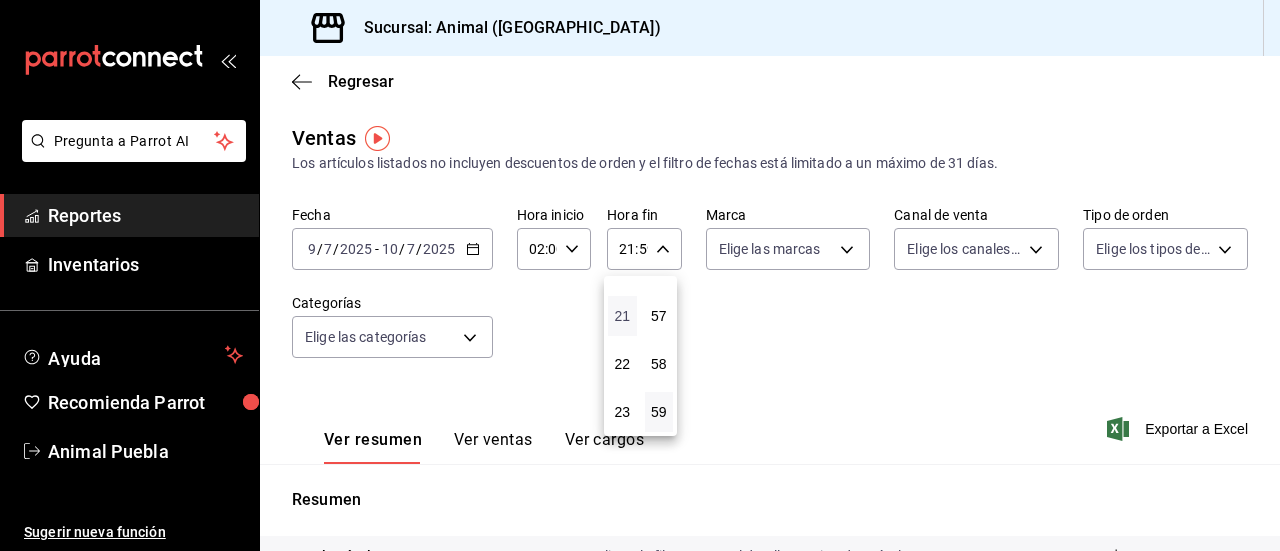 type 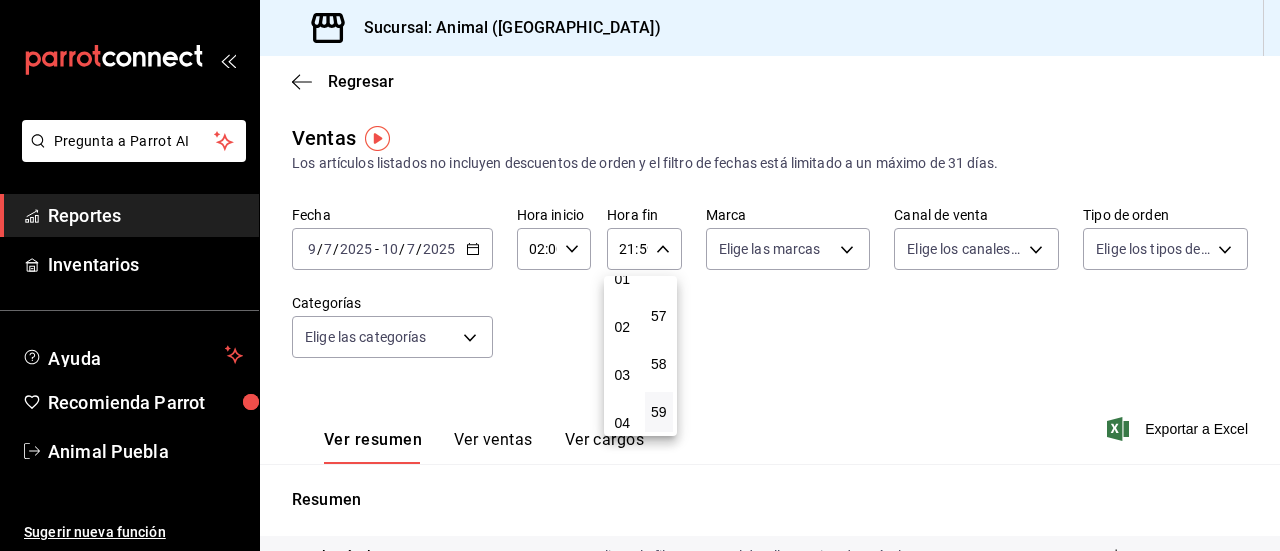 scroll, scrollTop: 32, scrollLeft: 0, axis: vertical 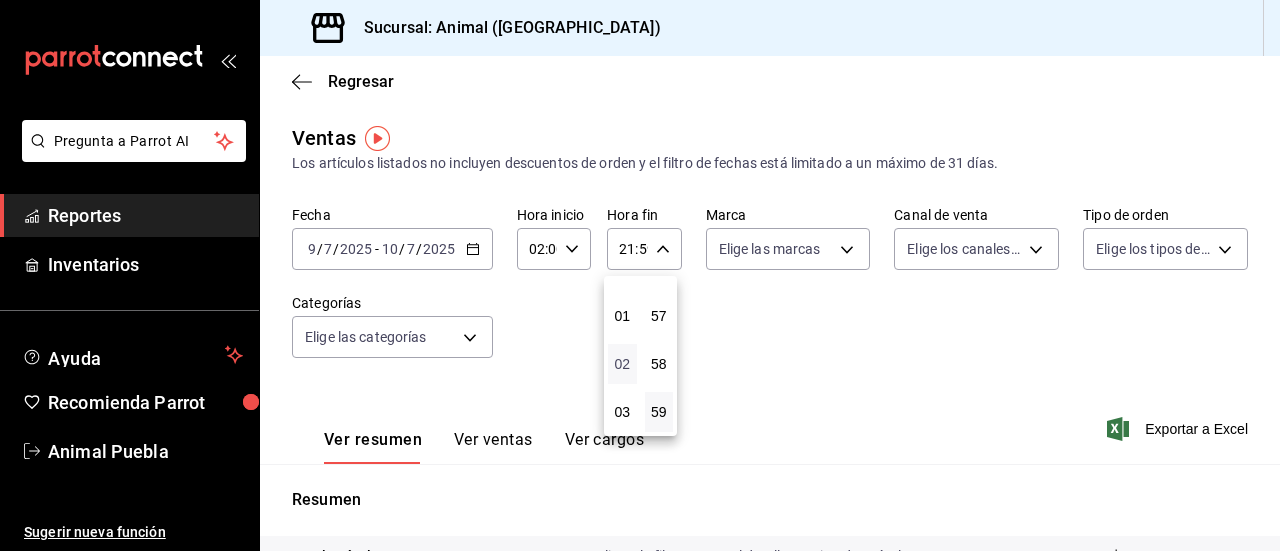 click on "02" at bounding box center (622, 364) 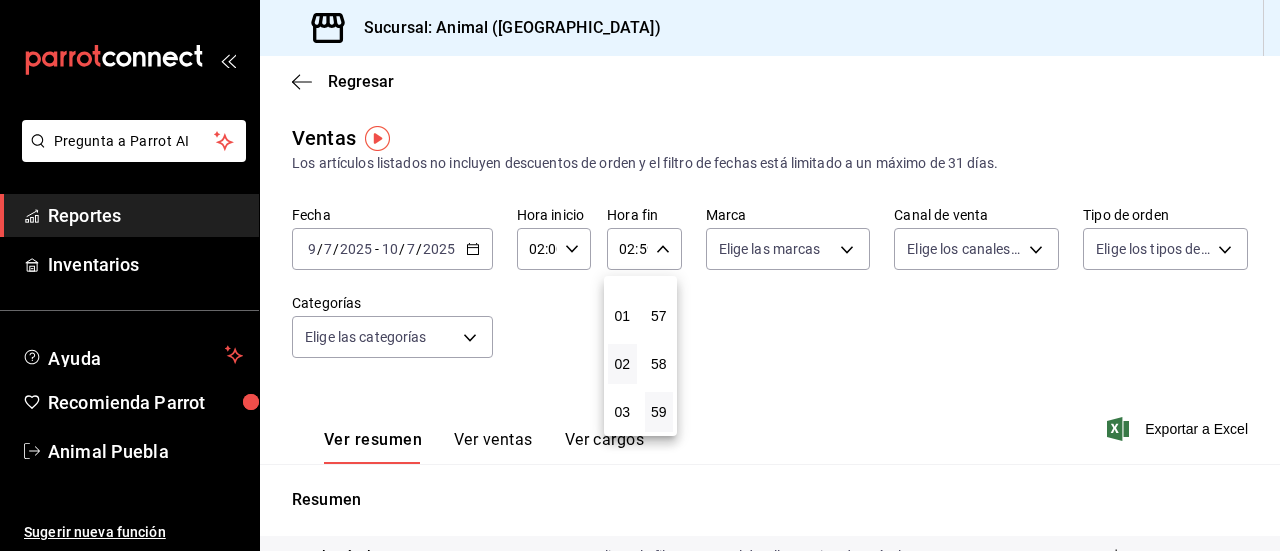 click at bounding box center (640, 275) 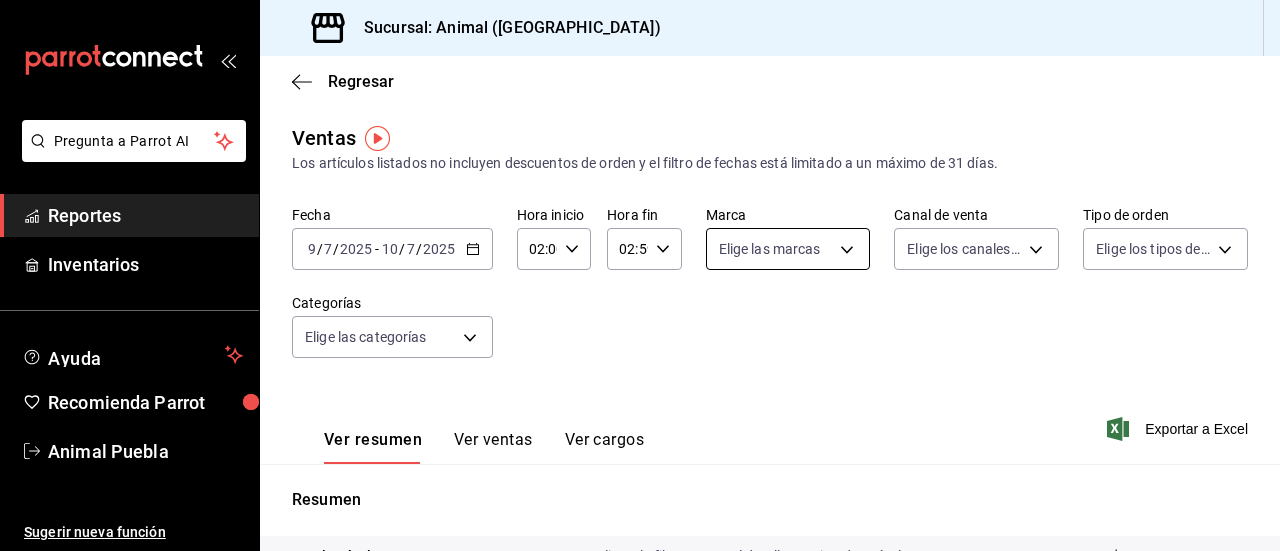 click on "Pregunta a Parrot AI Reportes   Inventarios   Ayuda Recomienda Parrot   Animal Puebla   Sugerir nueva función   Sucursal: Animal ([GEOGRAPHIC_DATA]) Regresar Ventas Los artículos listados no incluyen descuentos de orden y el filtro de fechas está limitado a un máximo de 31 días. Fecha [DATE] [DATE] - [DATE] [DATE] Hora inicio 02:00 Hora inicio Hora fin 02:59 Hora fin Marca Elige las marcas Canal de venta Elige los canales de venta Tipo de orden Elige los tipos de orden Categorías Elige las categorías Ver resumen Ver ventas Ver cargos Exportar a Excel Resumen Total artículos Da clic en la fila para ver el detalle por tipo de artículo + $186,003.00 Cargos por servicio + $0.00 Venta bruta = $186,003.00 Descuentos totales - $819.00 Certificados de regalo - $0.00 Venta total = $185,184.00 Impuestos - $25,542.62 Venta neta = $159,641.38 Pregunta a Parrot AI Reportes   Inventarios   Ayuda Recomienda Parrot   Animal Puebla   Sugerir nueva función   GANA 1 MES GRATIS EN TU SUSCRIPCIÓN AQUÍ 00 01" at bounding box center (640, 275) 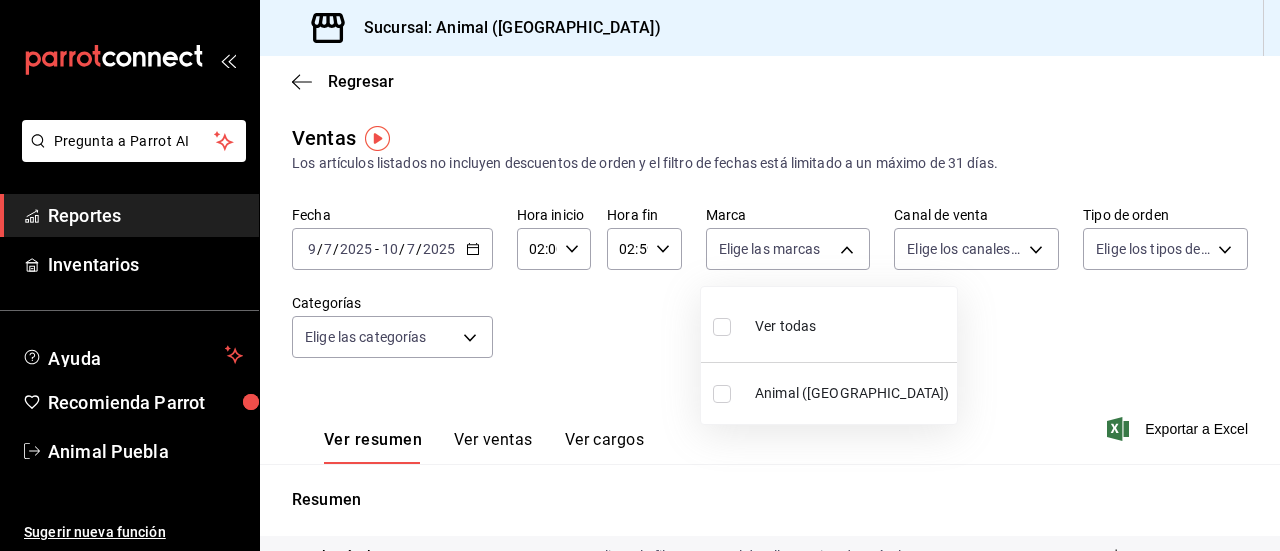 click at bounding box center (722, 327) 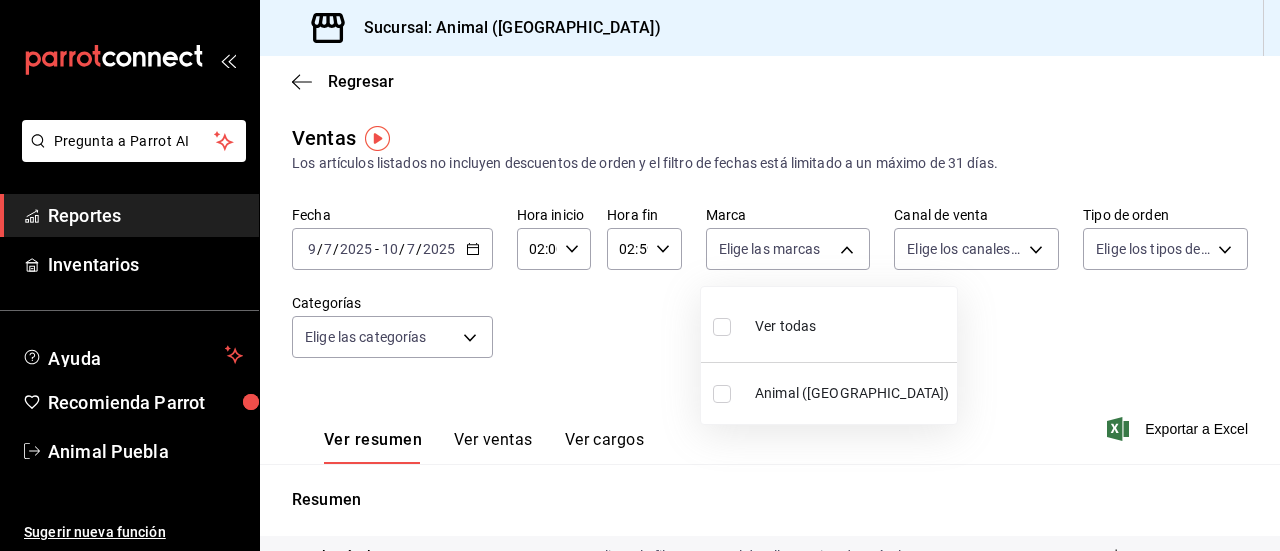 checkbox on "true" 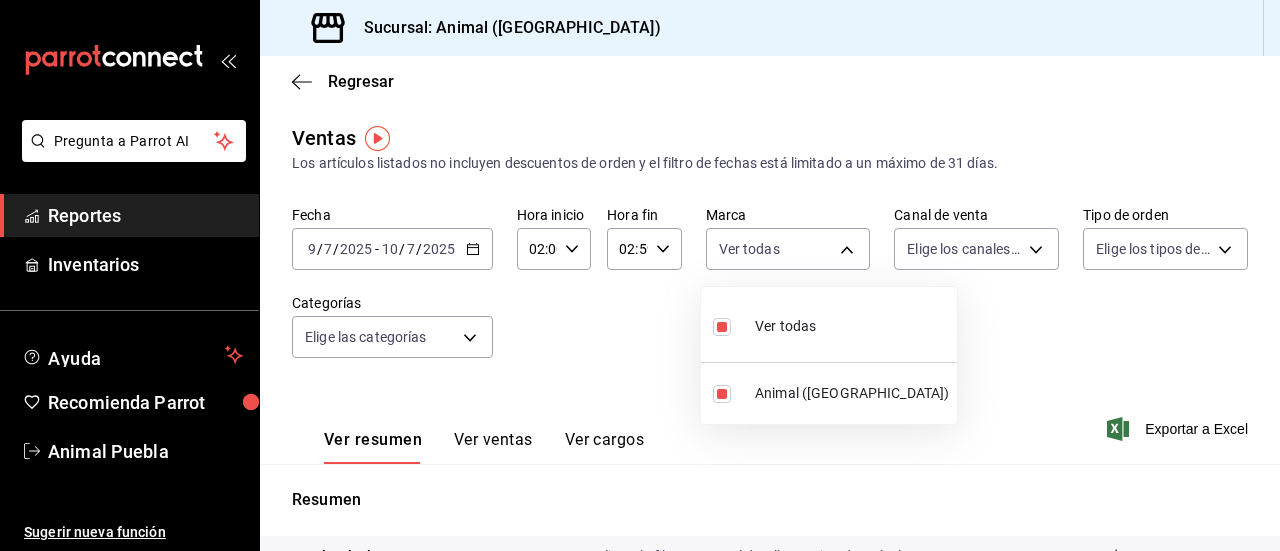 click at bounding box center [640, 275] 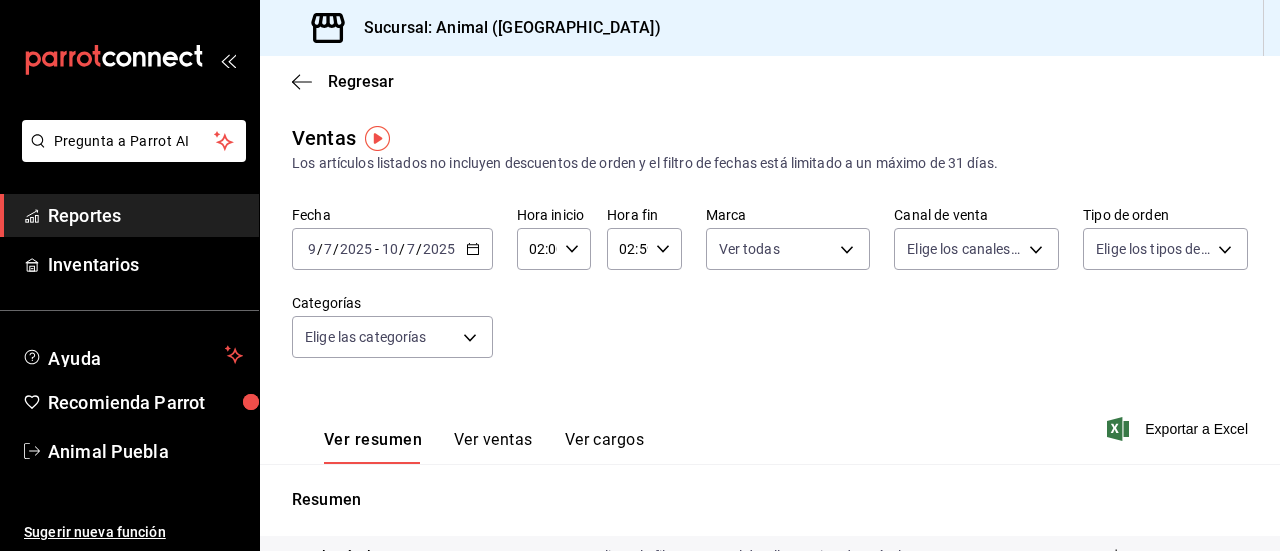 click on "Pregunta a Parrot AI Reportes   Inventarios   Ayuda Recomienda Parrot   Animal Puebla   Sugerir nueva función   Sucursal: Animal ([GEOGRAPHIC_DATA]) Regresar Ventas Los artículos listados no incluyen descuentos de orden y el filtro de fechas está limitado a un máximo de 31 días. Fecha [DATE] [DATE] - [DATE] [DATE] Hora inicio 02:00 Hora inicio Hora fin 02:59 Hora fin Marca Ver todas 96838179-8fbb-4073-aae3-1789726318c8 Canal de venta Elige los canales de venta Tipo de orden Elige los tipos de orden Categorías Elige las categorías Ver resumen Ver ventas Ver cargos Exportar a Excel Resumen Total artículos Da clic en la fila para ver el detalle por tipo de artículo + $186,003.00 Cargos por servicio + $0.00 Venta bruta = $186,003.00 Descuentos totales - $819.00 Certificados de regalo - $0.00 Venta total = $185,184.00 Impuestos - $25,542.62 Venta neta = $159,641.38 Pregunta a Parrot AI Reportes   Inventarios   Ayuda Recomienda Parrot   Animal Puebla   Sugerir nueva función   Ver video tutorial" at bounding box center [640, 275] 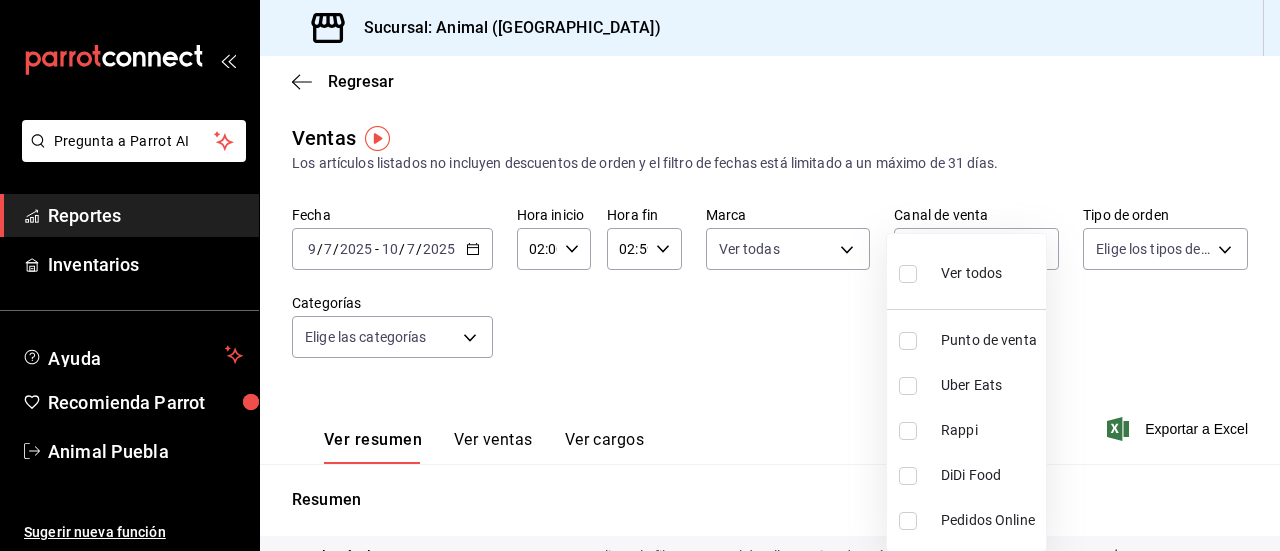 click at bounding box center [908, 274] 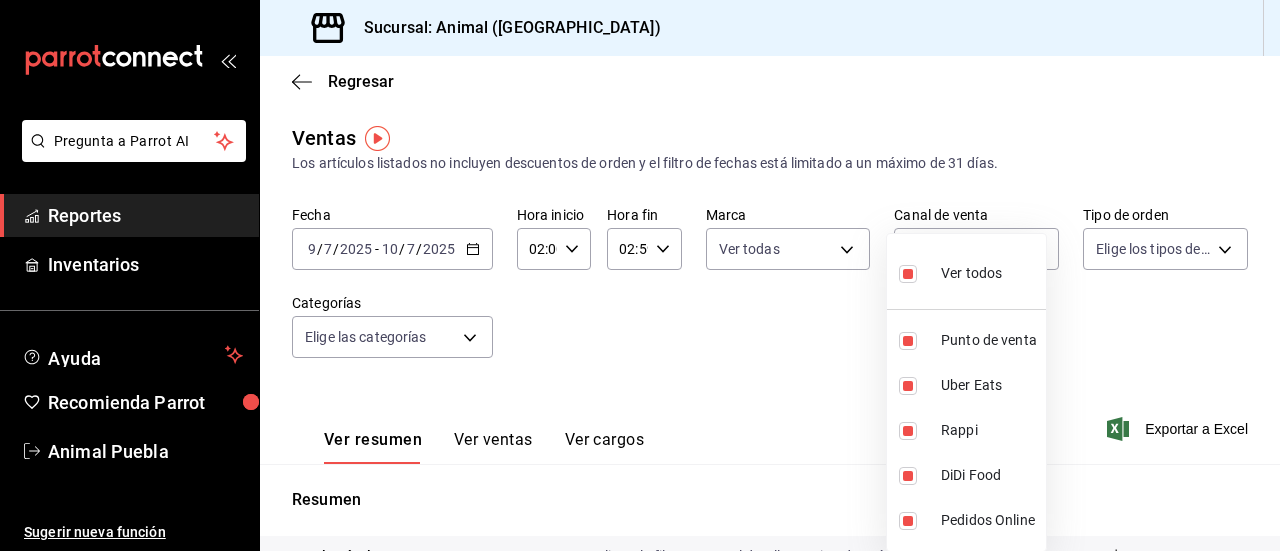 click at bounding box center [640, 275] 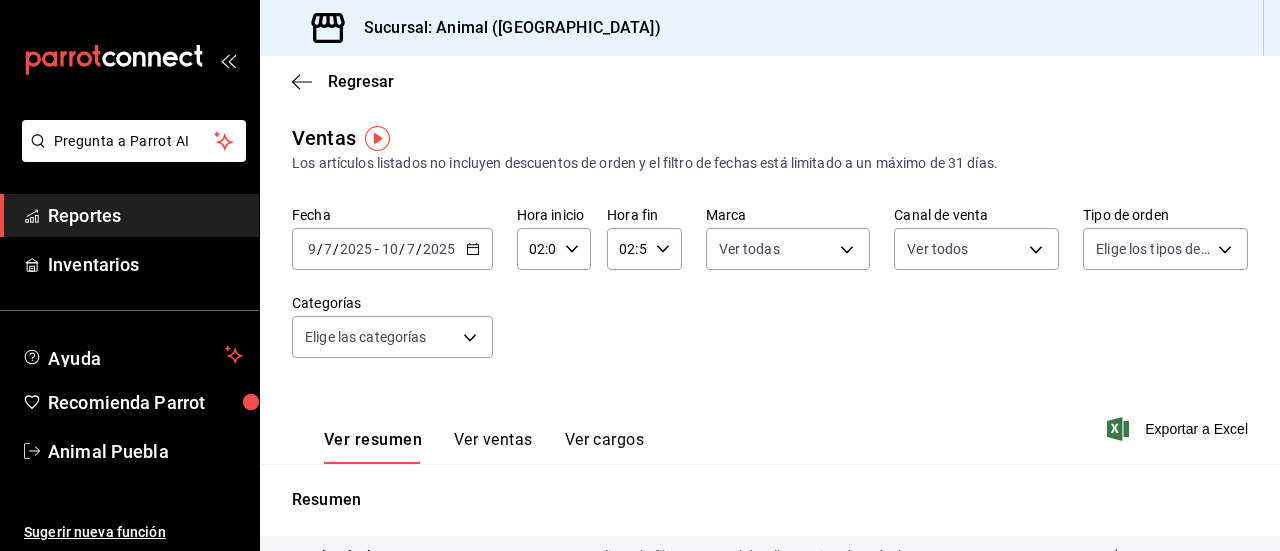 click on "Pregunta a Parrot AI Reportes   Inventarios   Ayuda Recomienda Parrot   Animal Puebla   Sugerir nueva función   Sucursal: Animal ([GEOGRAPHIC_DATA]) Regresar Ventas Los artículos listados no incluyen descuentos de orden y el filtro de fechas está limitado a un máximo de 31 días. Fecha [DATE] [DATE] - [DATE] [DATE] Hora inicio 02:00 Hora inicio Hora fin 02:59 Hora fin Marca Ver todas 96838179-8fbb-4073-aae3-1789726318c8 Canal de venta Ver todos PARROT,UBER_EATS,RAPPI,DIDI_FOOD,ONLINE Tipo de orden Elige los tipos de orden Categorías Elige las categorías Ver resumen Ver ventas Ver cargos Exportar a Excel Resumen Total artículos Da clic en la fila para ver el detalle por tipo de artículo + $186,003.00 Cargos por servicio + $0.00 Venta bruta = $186,003.00 Descuentos totales - $819.00 Certificados de regalo - $0.00 Venta total = $185,184.00 Impuestos - $25,542.62 Venta neta = $159,641.38 Pregunta a Parrot AI Reportes   Inventarios   Ayuda Recomienda Parrot   Animal Puebla     Ver video tutorial" at bounding box center (640, 275) 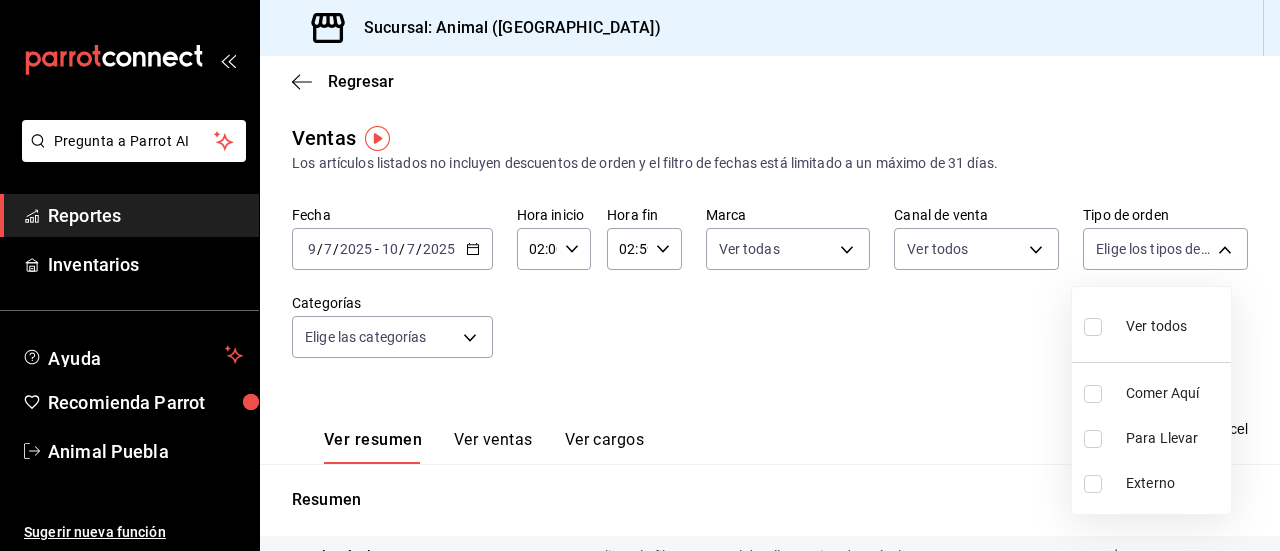 click at bounding box center (1093, 327) 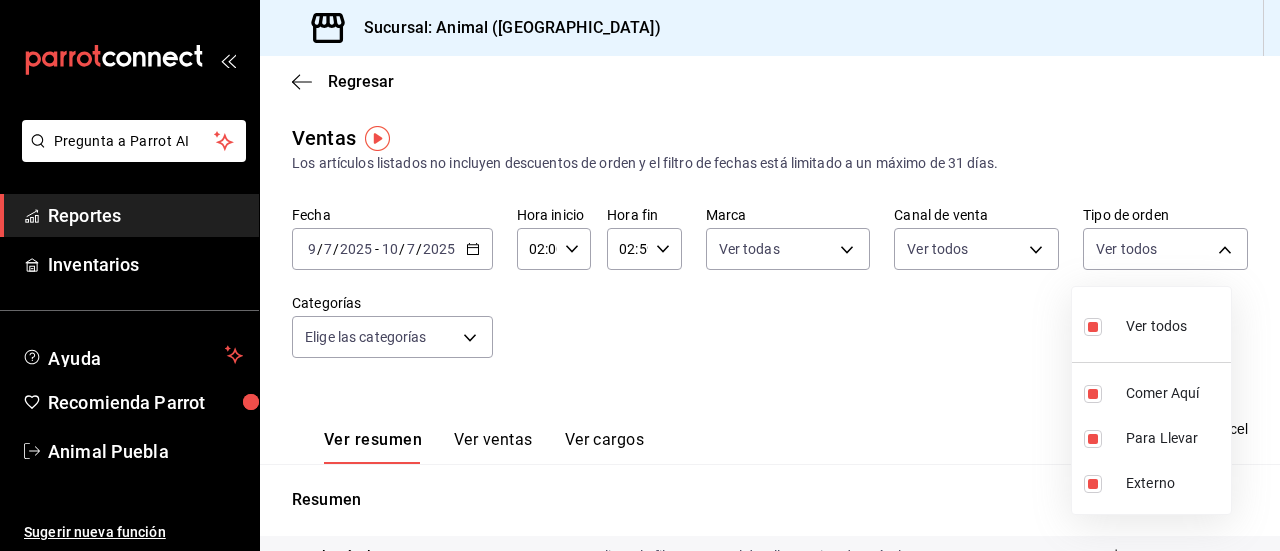 click at bounding box center [640, 275] 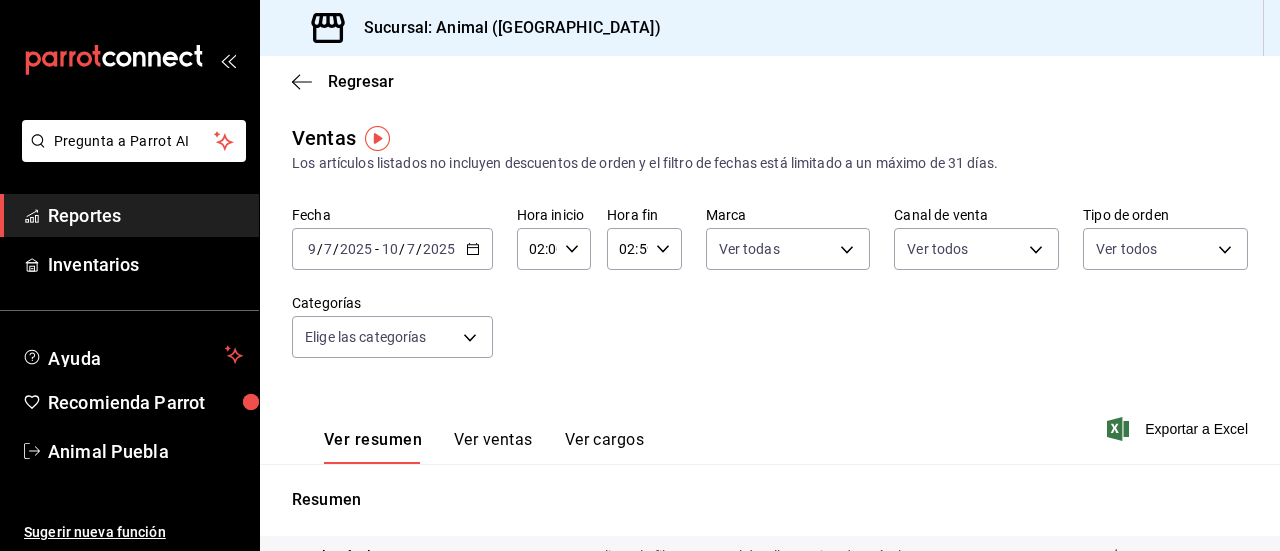 click on "Pregunta a Parrot AI Reportes   Inventarios   Ayuda Recomienda Parrot   Animal Puebla   Sugerir nueva función   Sucursal: Animal ([GEOGRAPHIC_DATA]) Regresar Ventas Los artículos listados no incluyen descuentos de orden y el filtro de fechas está limitado a un máximo de 31 días. Fecha [DATE] [DATE] - [DATE] [DATE] Hora inicio 02:00 Hora inicio Hora fin 02:59 Hora fin Marca Ver todas 96838179-8fbb-4073-aae3-1789726318c8 Canal de venta Ver todos PARROT,UBER_EATS,RAPPI,DIDI_FOOD,ONLINE Tipo de orden Ver todos 89cc3392-1a89-49ed-91c4-e66ea58282e1,025cf6ae-25b7-4698-bb98-3d77af74a196,EXTERNAL Categorías Elige las categorías Ver resumen Ver ventas Ver cargos Exportar a Excel Resumen Total artículos Da clic en la fila para ver el detalle por tipo de artículo + $186,003.00 Cargos por servicio + $0.00 Venta bruta = $186,003.00 Descuentos totales - $819.00 Certificados de regalo - $0.00 Venta total = $185,184.00 Impuestos - $25,542.62 Venta neta = $159,641.38 Pregunta a Parrot AI Reportes     Ayuda" at bounding box center (640, 275) 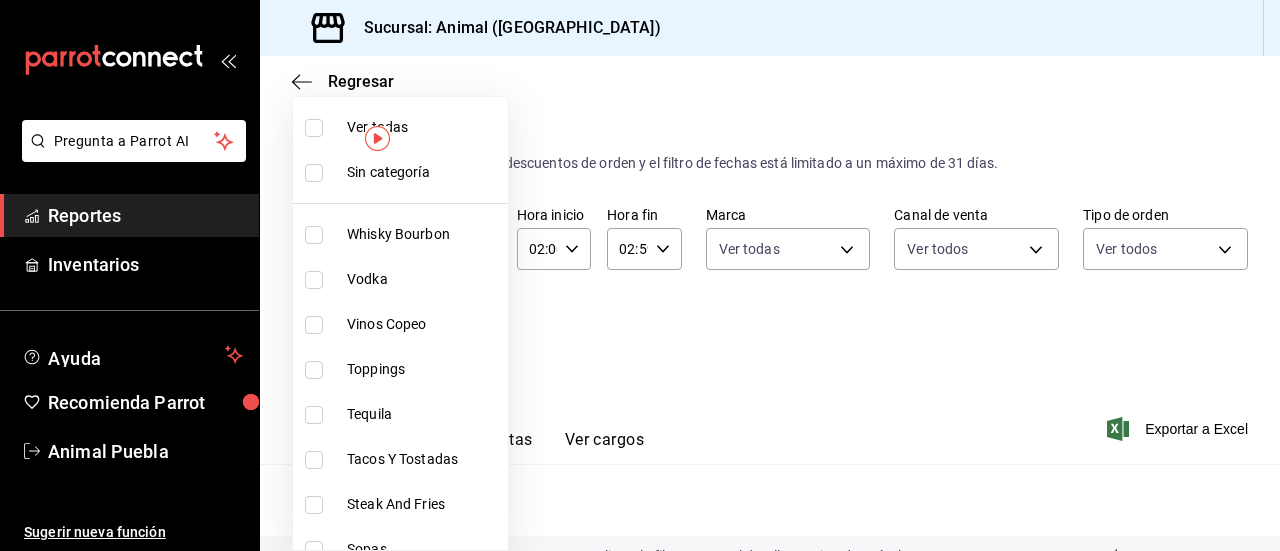 click at bounding box center [314, 128] 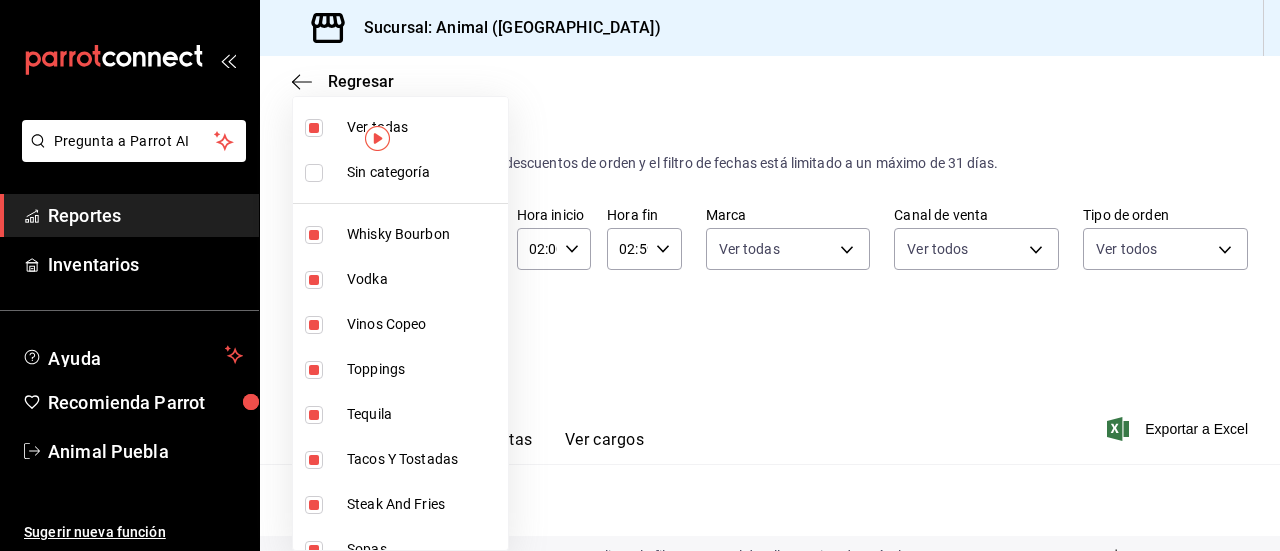 click at bounding box center [640, 275] 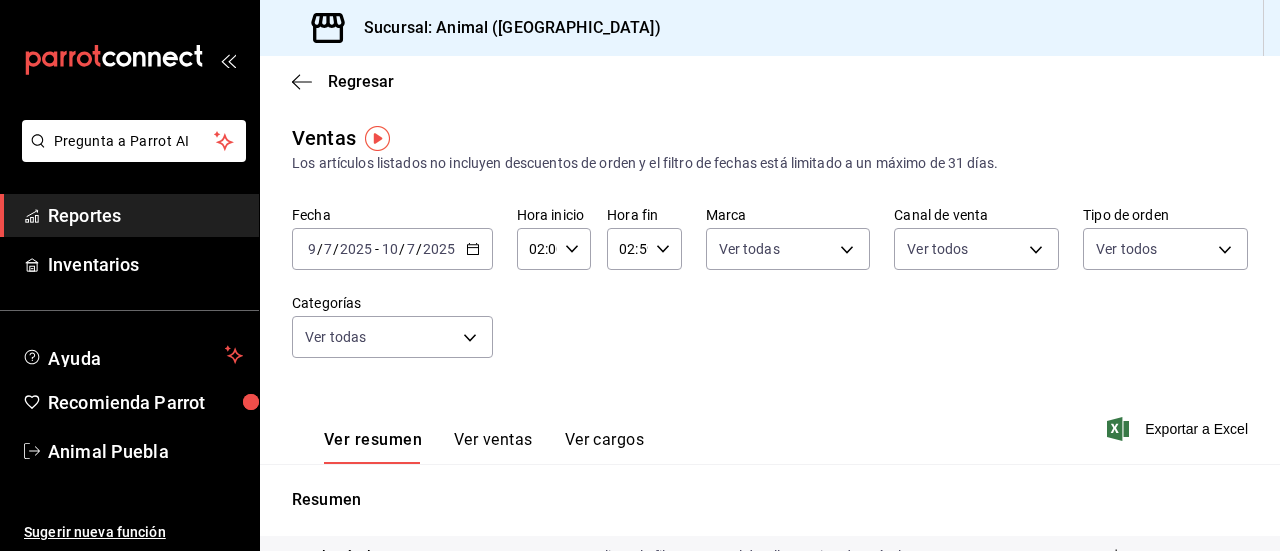 click on "Exportar a Excel" at bounding box center [1179, 429] 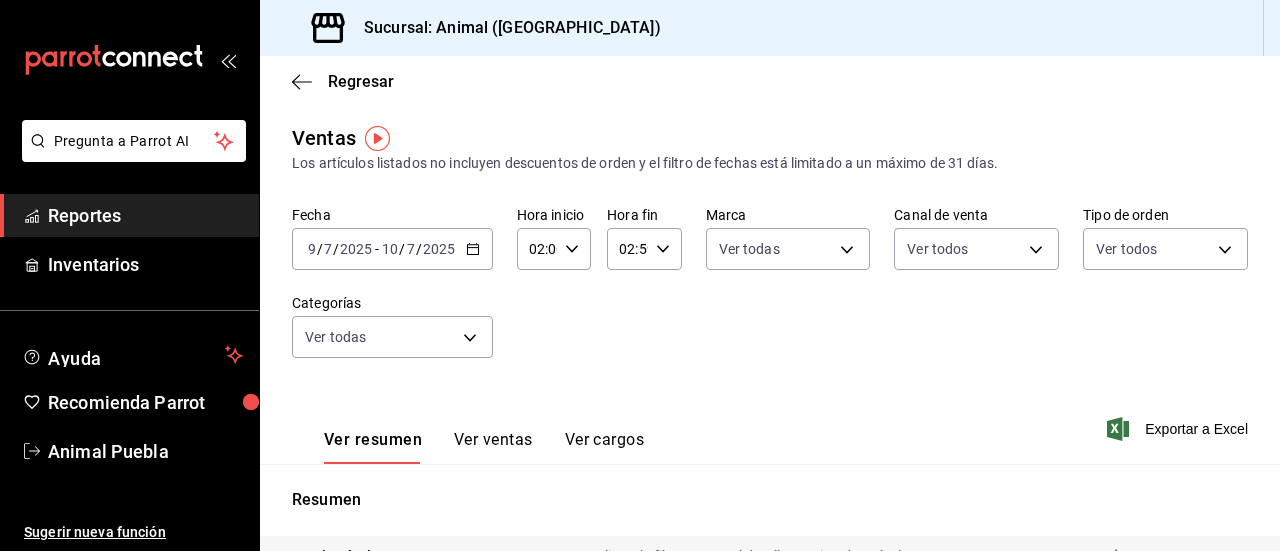 click on "Reportes" at bounding box center (145, 215) 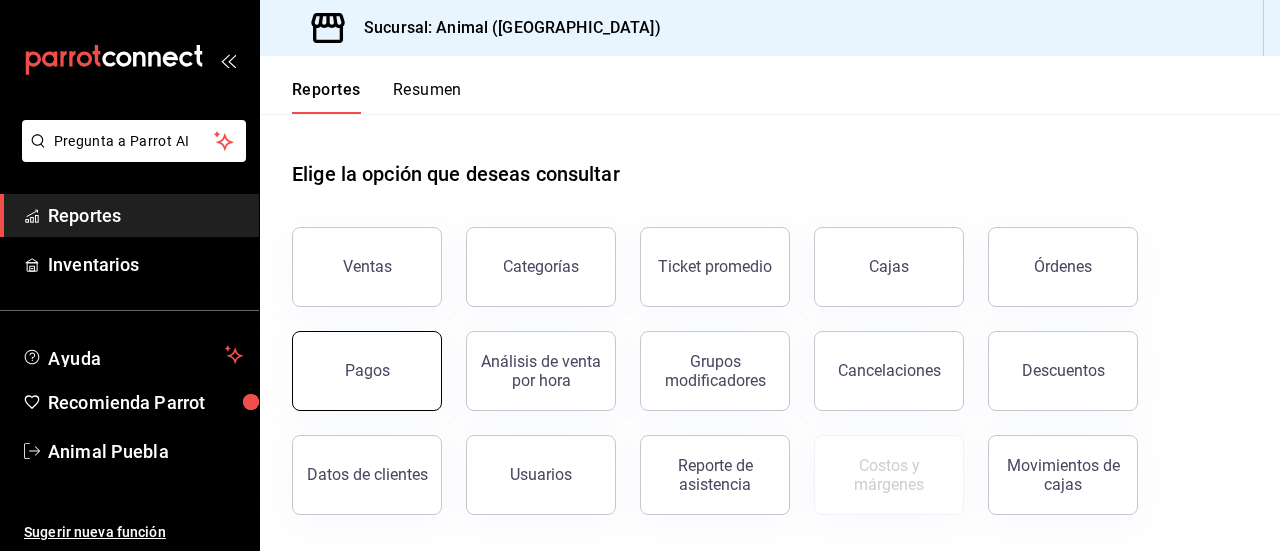 click on "Pagos" at bounding box center (367, 371) 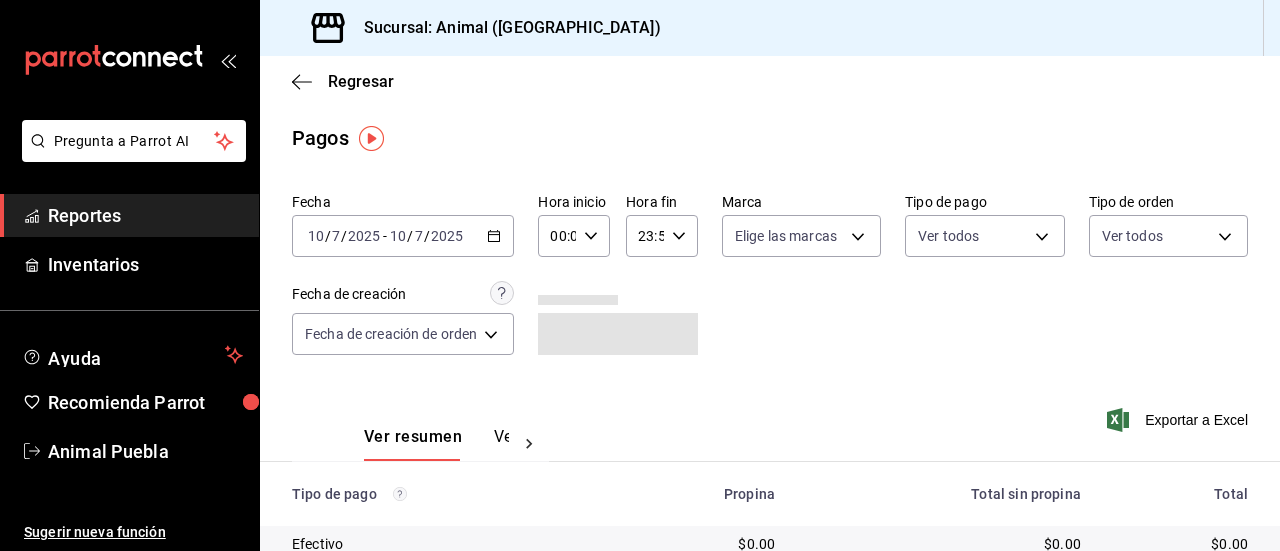 click 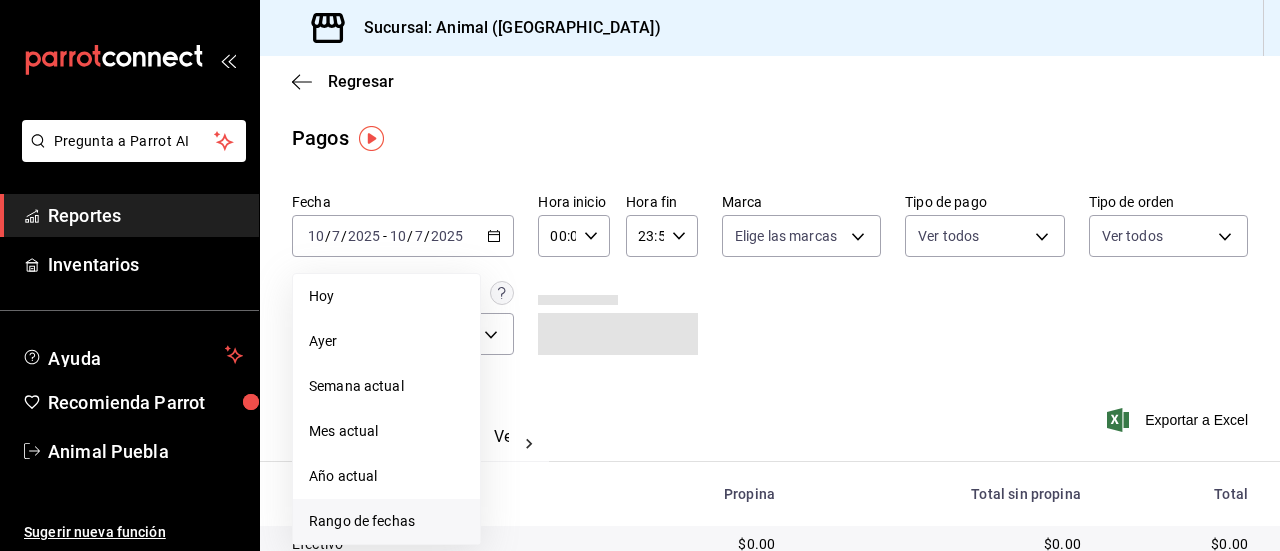 click on "Rango de fechas" at bounding box center (386, 521) 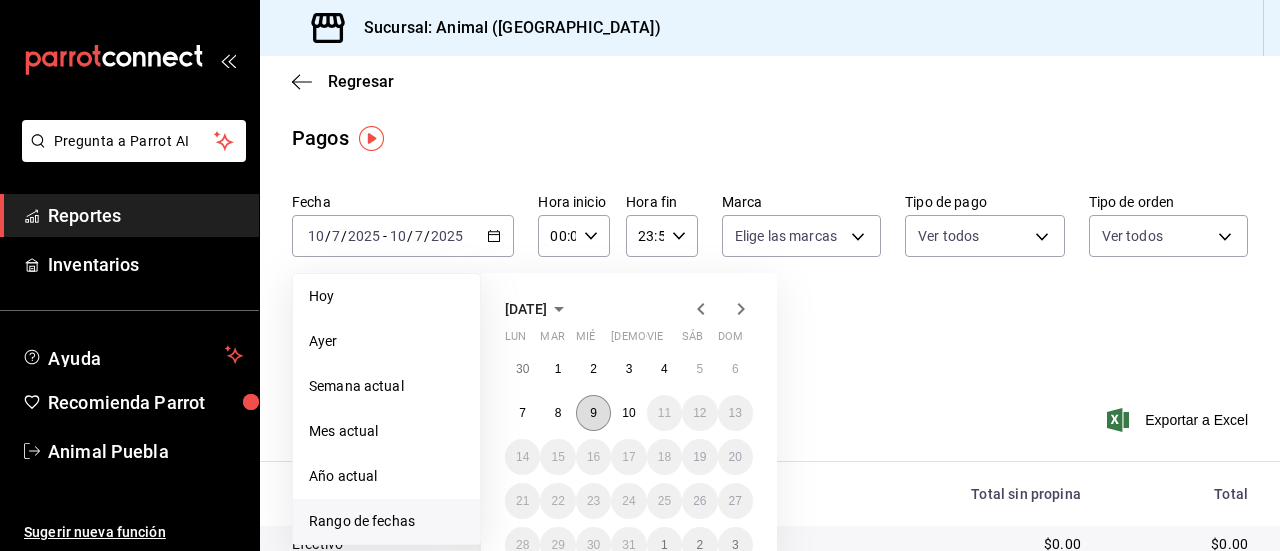 click on "9" at bounding box center (593, 413) 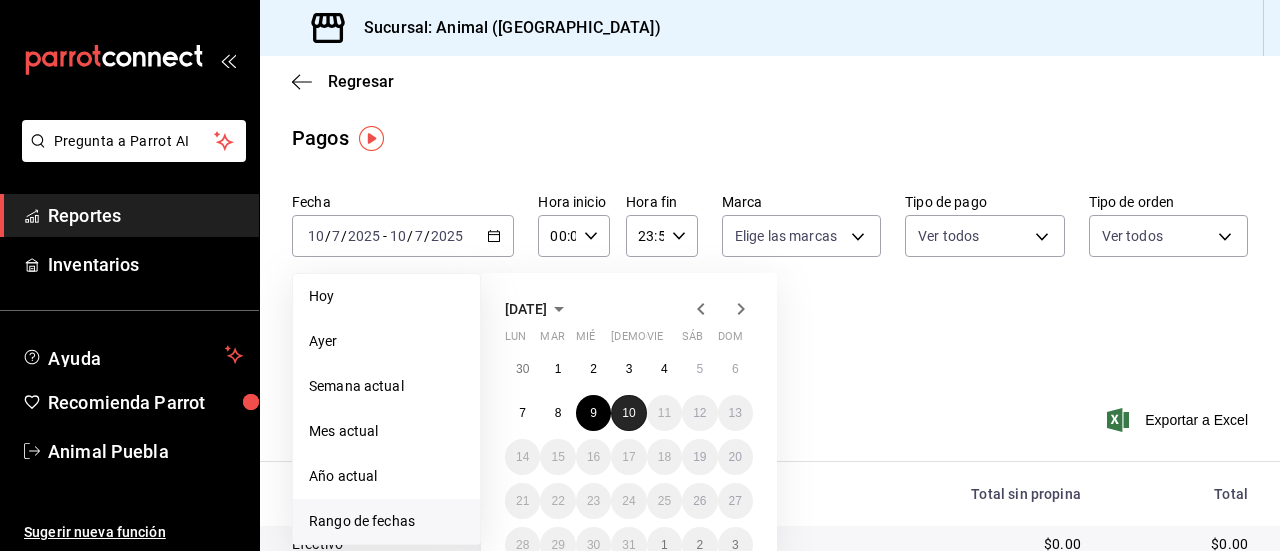 click on "10" at bounding box center (628, 413) 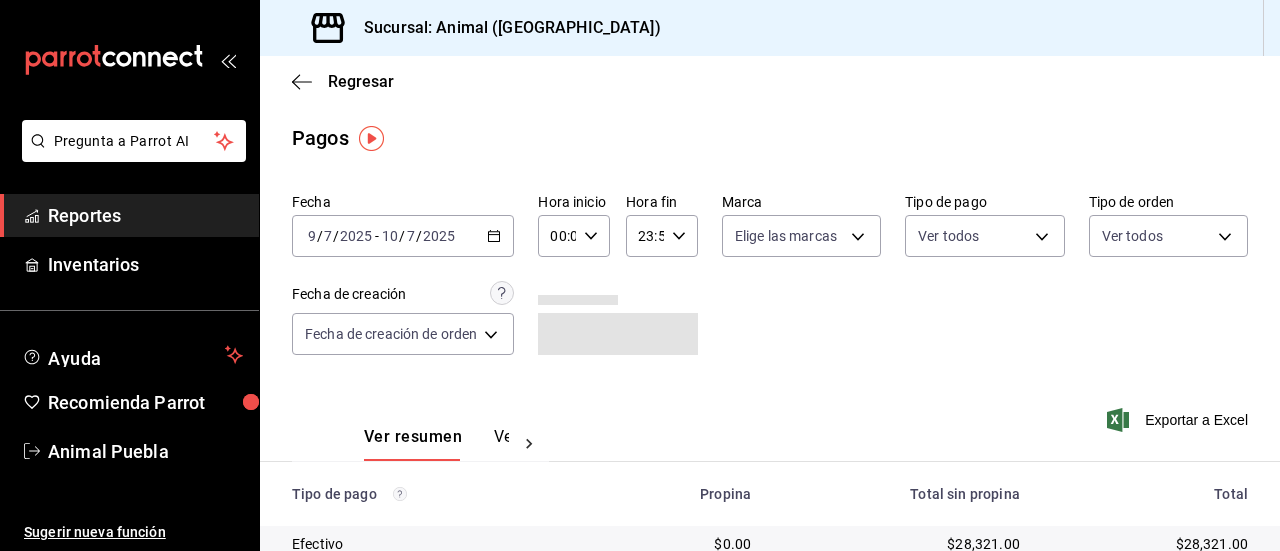 click 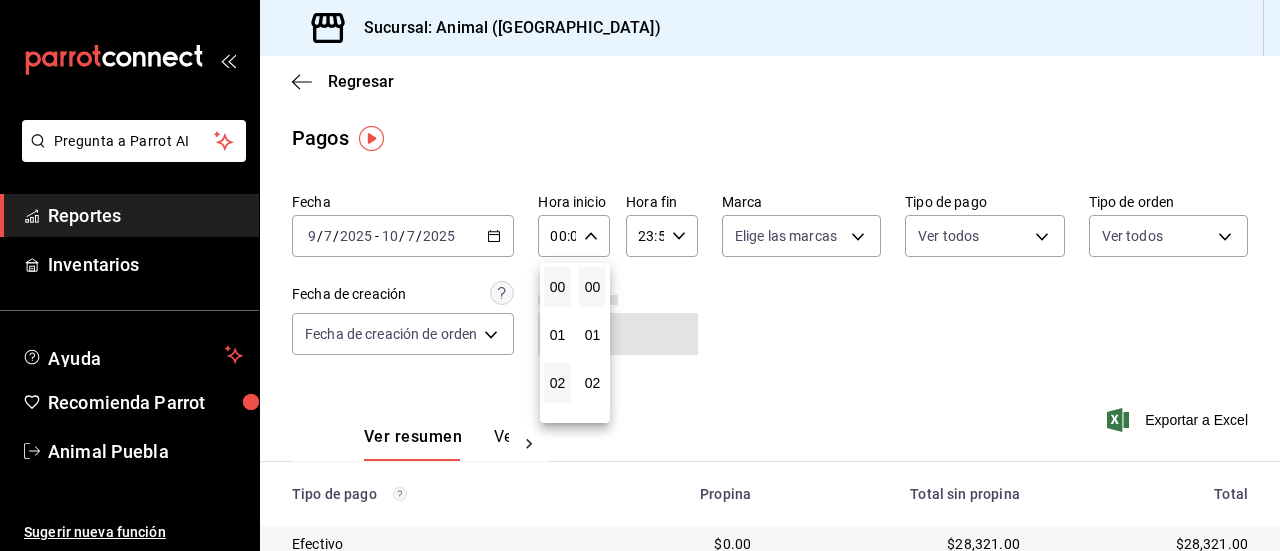 click on "02" at bounding box center [557, 383] 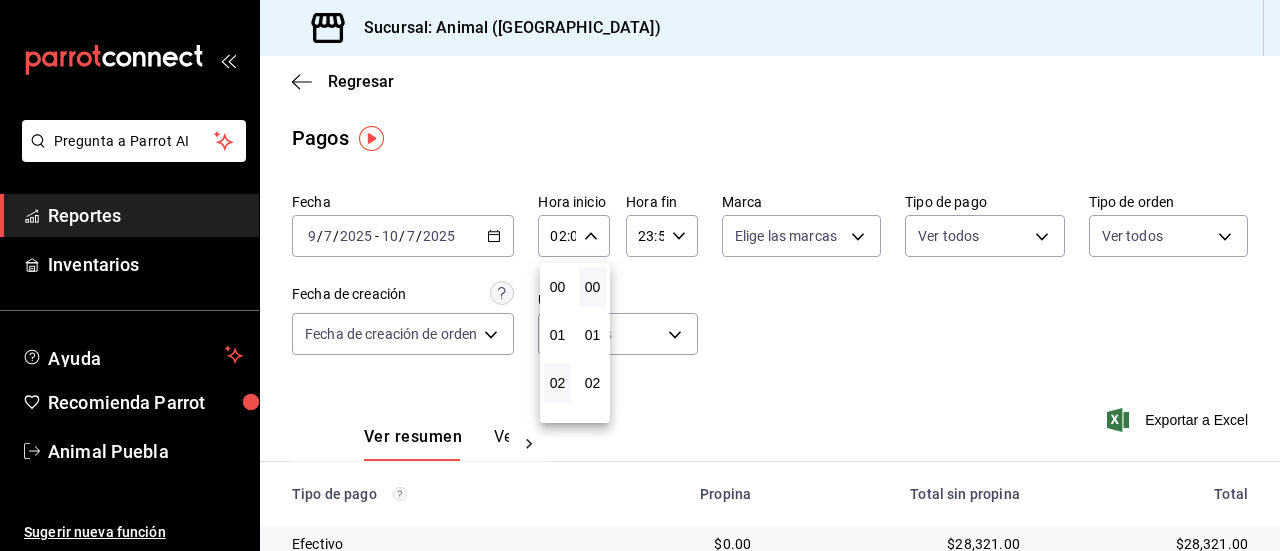 click at bounding box center (640, 275) 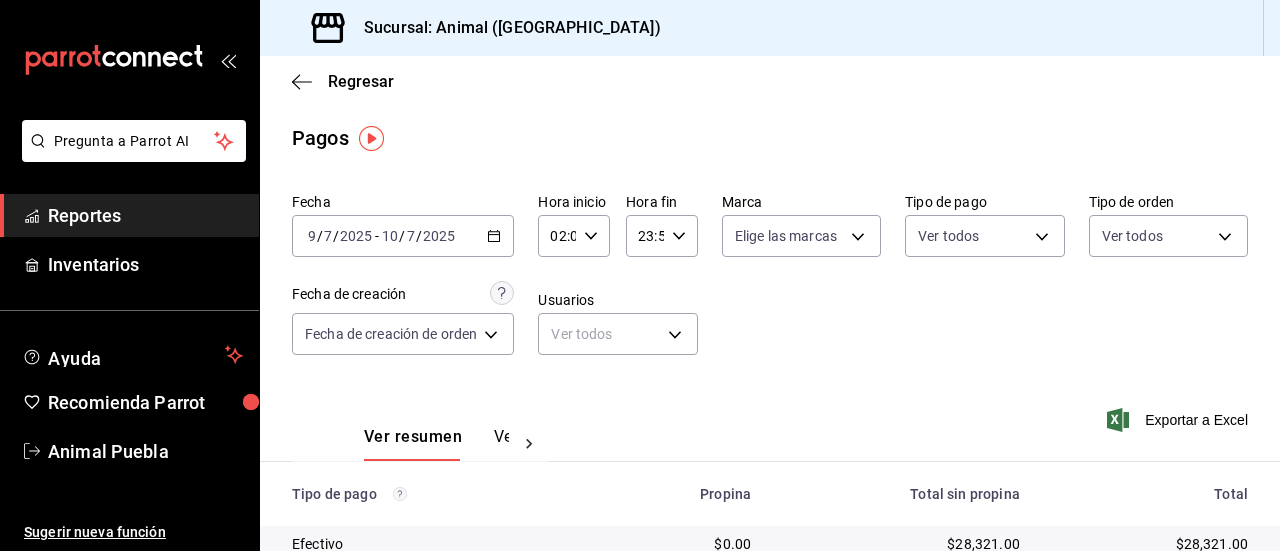 click 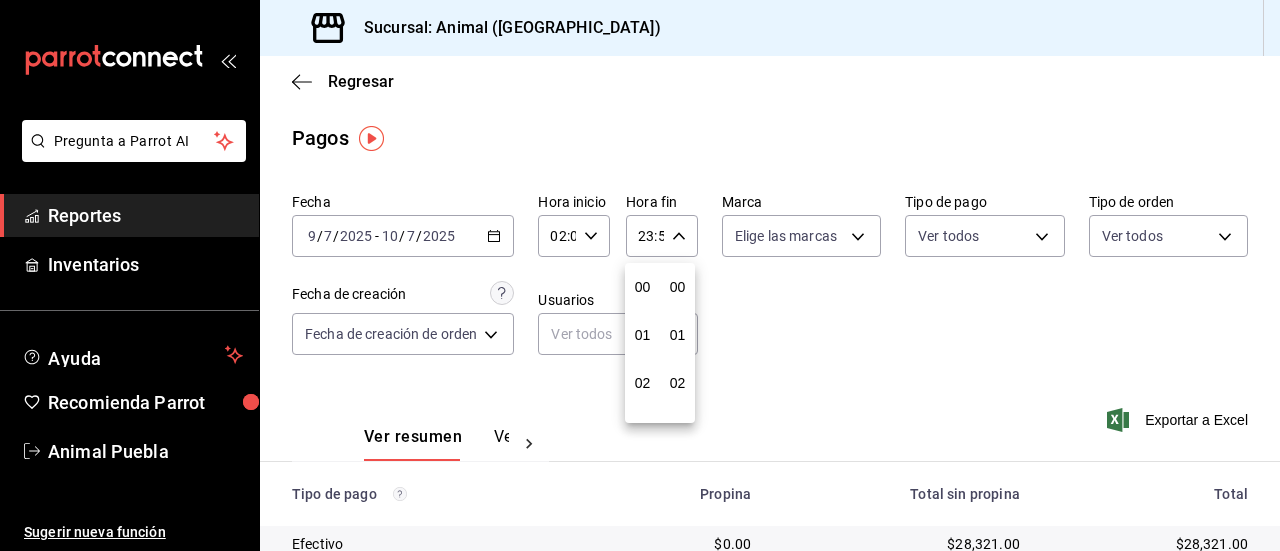 scroll, scrollTop: 992, scrollLeft: 0, axis: vertical 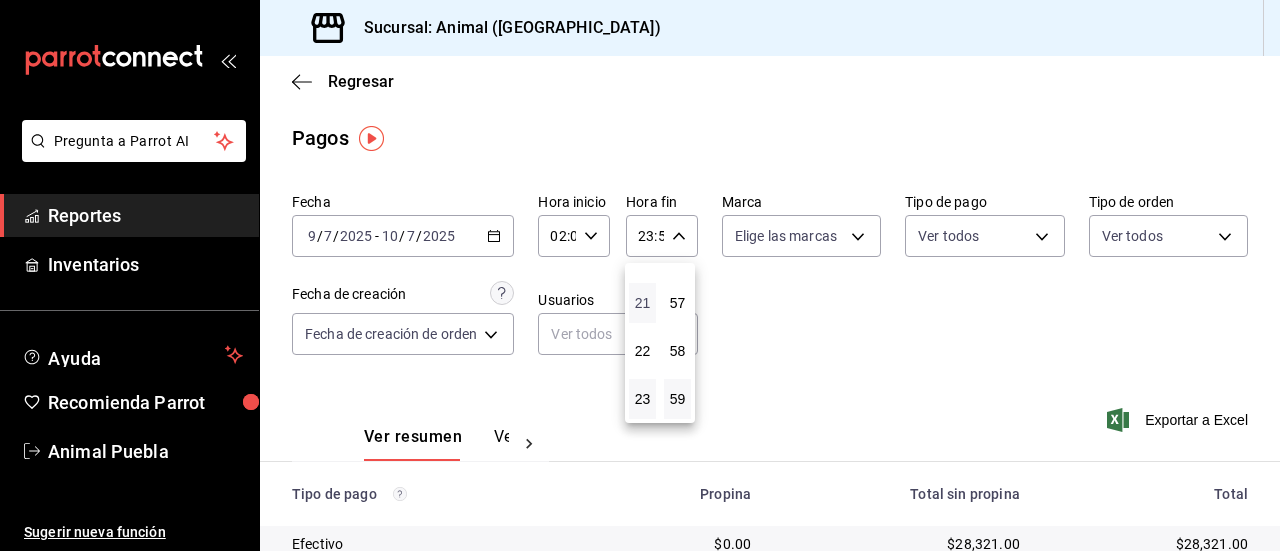 click on "21" at bounding box center (642, 303) 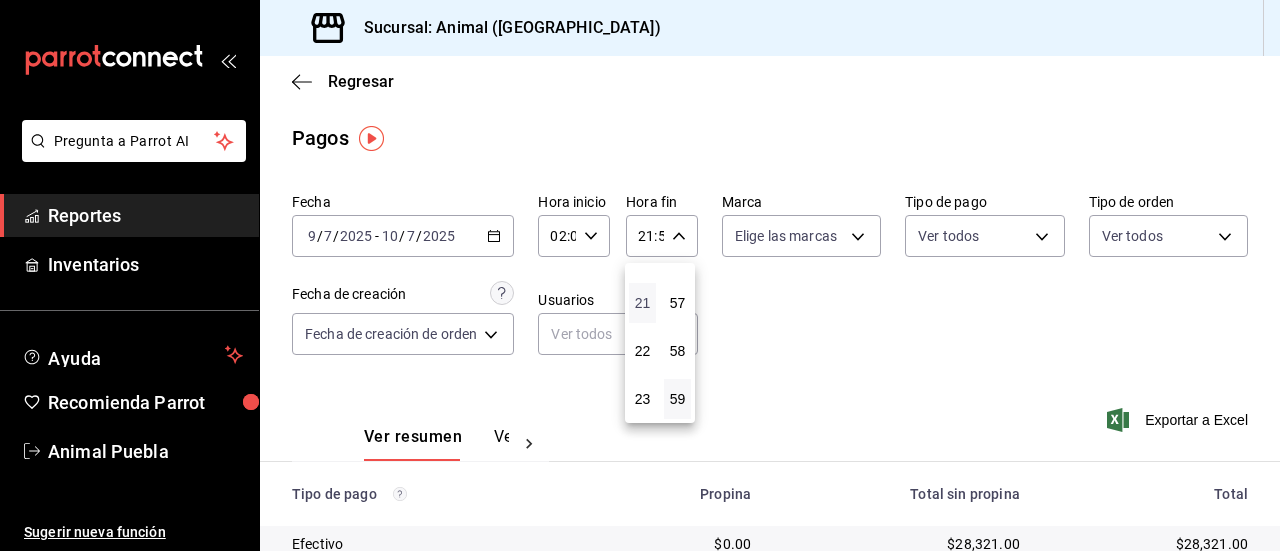 type 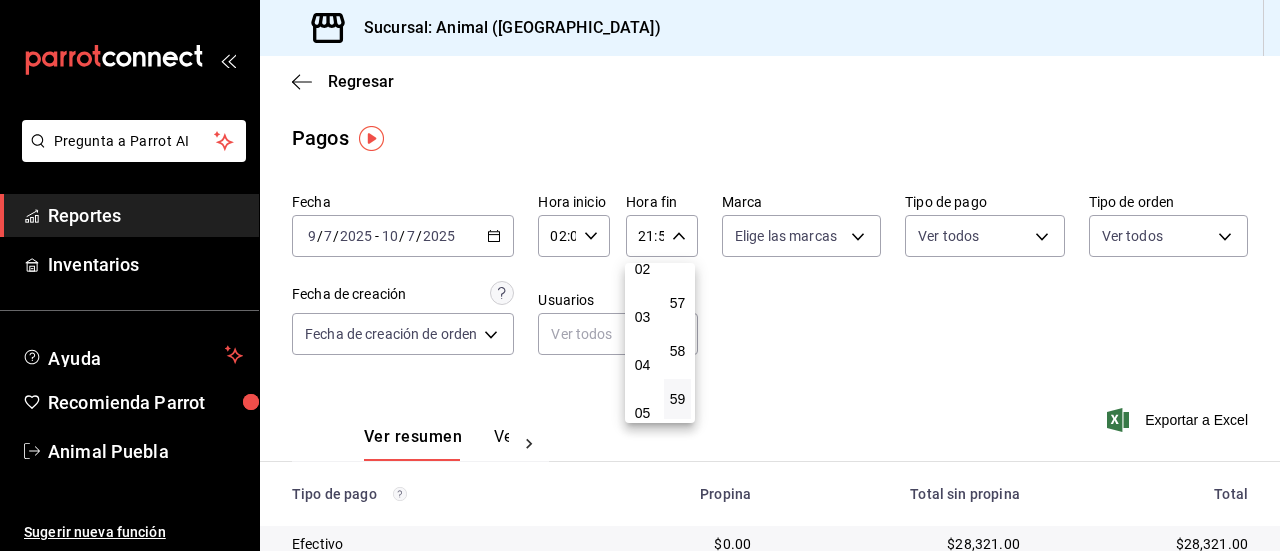 scroll, scrollTop: 112, scrollLeft: 0, axis: vertical 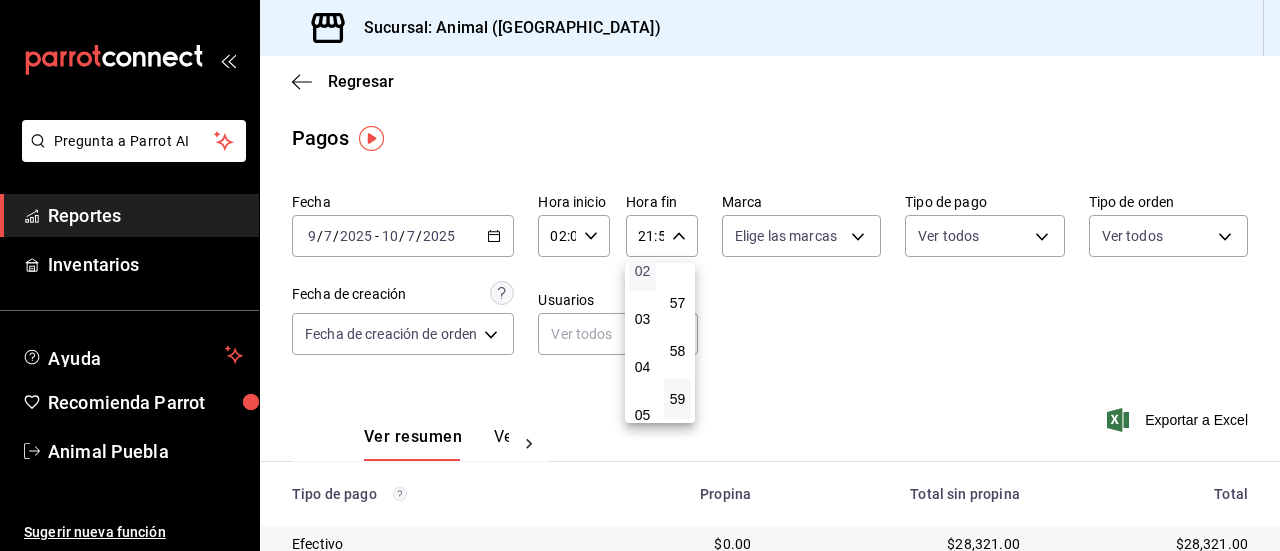 click on "02" at bounding box center [642, 271] 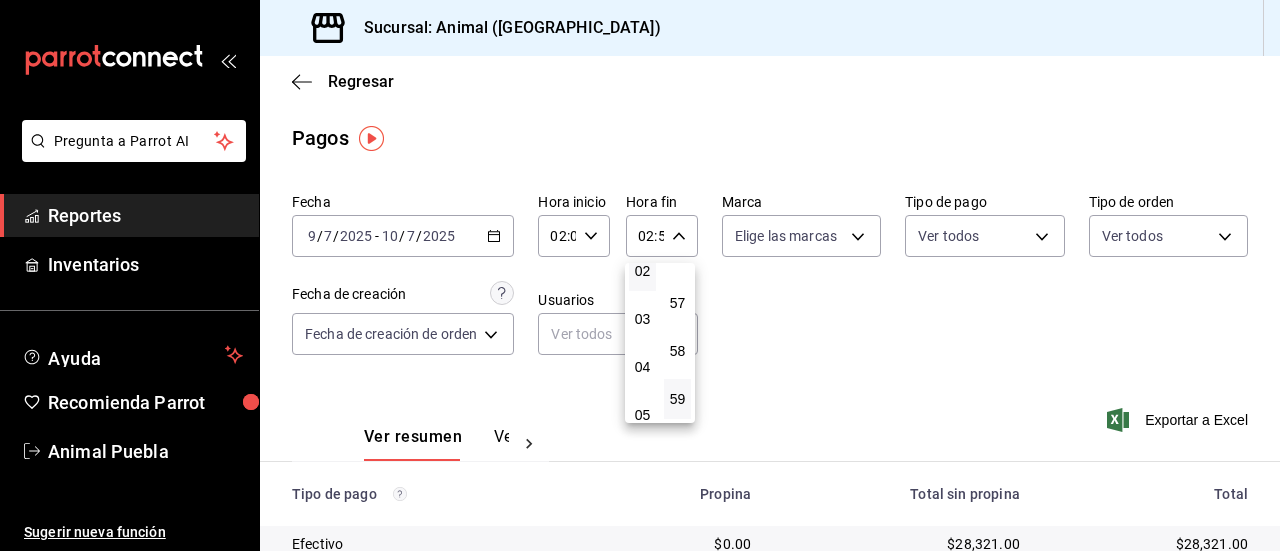 click at bounding box center (640, 275) 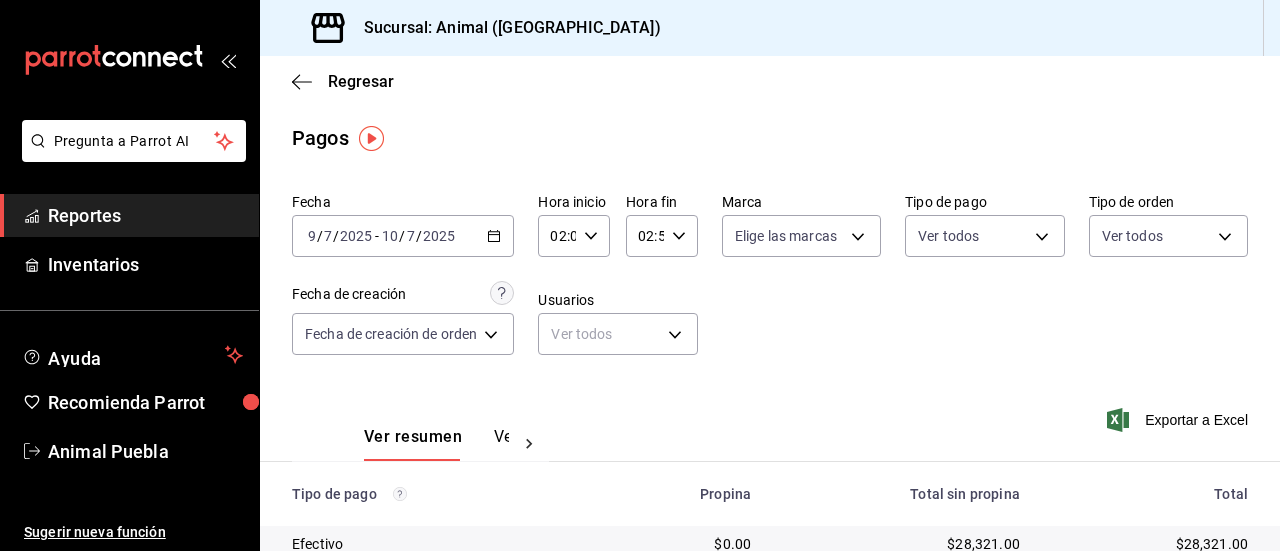 click on "Pregunta a Parrot AI Reportes   Inventarios   Ayuda Recomienda Parrot   Animal Puebla   Sugerir nueva función   Sucursal: Animal ([GEOGRAPHIC_DATA]) Regresar Pagos Fecha [DATE] [DATE] - [DATE] [DATE] Hora inicio 02:00 Hora inicio Hora fin 02:59 Hora fin Marca Elige las marcas Tipo de pago Ver todos Tipo de orden Ver todos Fecha de creación   Fecha de creación de orden ORDER Usuarios Ver todos null Ver resumen Ver pagos Exportar a Excel Tipo de pago   Propina Total sin propina Total Efectivo $0.00 $28,321.00 $28,321.00 Credito $9,040.10 $98,455.00 $107,495.10 AMEX $0.00 $0.00 $0.00 Transferencia $0.00 $0.00 $0.00 CxC Empleados $0.00 $0.00 $0.00 CxC Clientes $0.00 $0.00 $0.00 Debito $7,660.60 $58,408.00 $66,068.60 USD $0.00 $0.00 $0.00 Total $16,700.70 $185,184.00 $201,884.70 Pregunta a Parrot AI Reportes   Inventarios   Ayuda Recomienda Parrot   Animal Puebla   Sugerir nueva función   GANA 1 MES GRATIS EN TU SUSCRIPCIÓN AQUÍ Ver video tutorial Ir a video Ver video tutorial Ir a video" at bounding box center [640, 275] 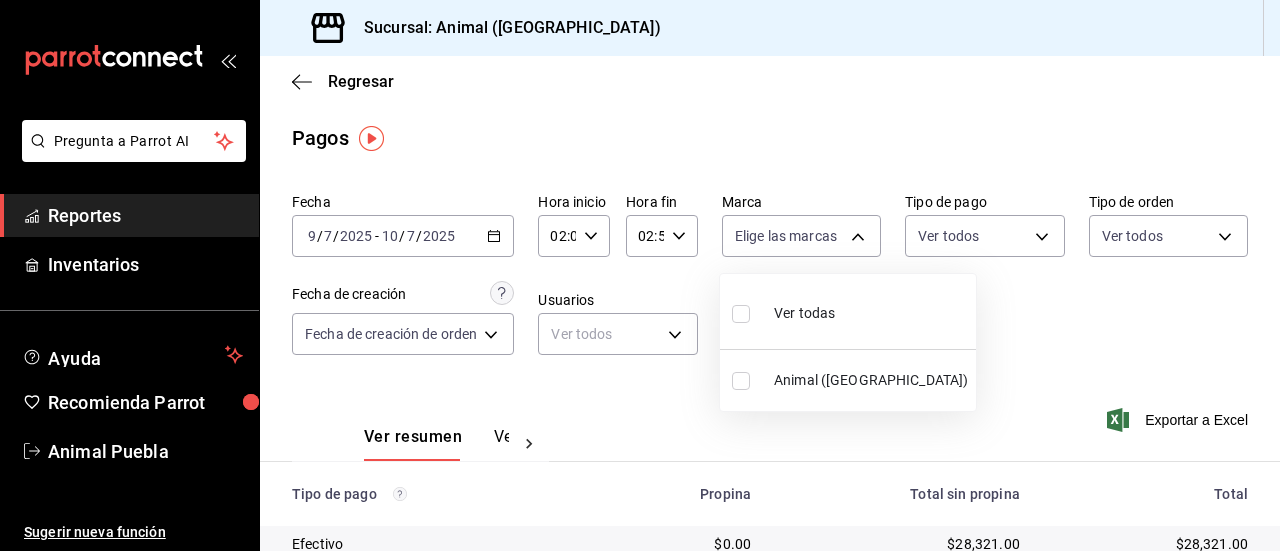click at bounding box center [741, 314] 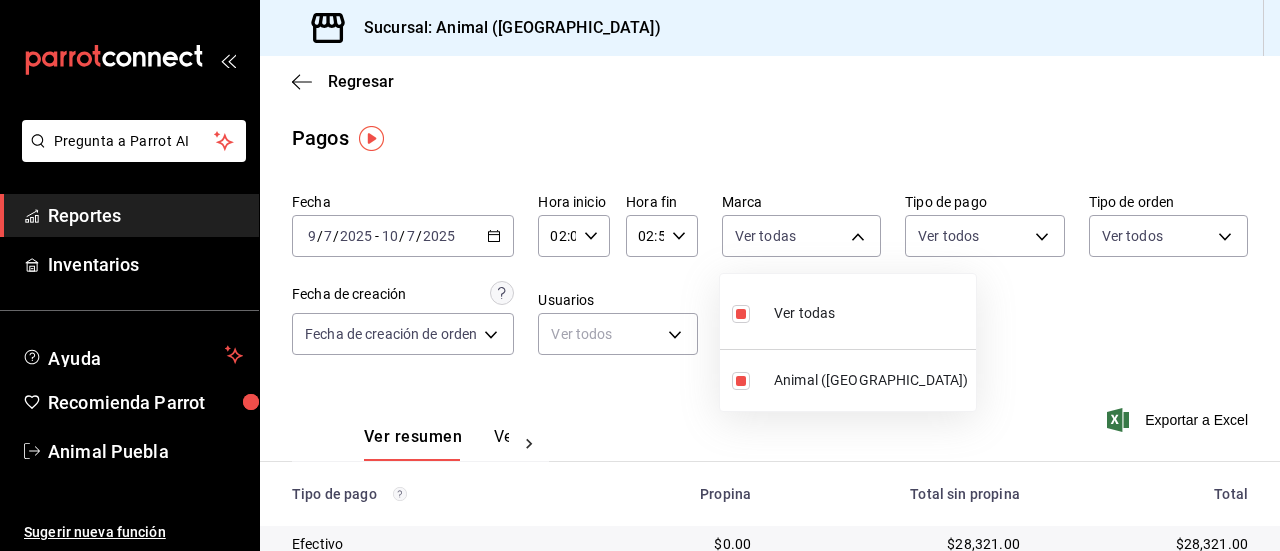 click at bounding box center [640, 275] 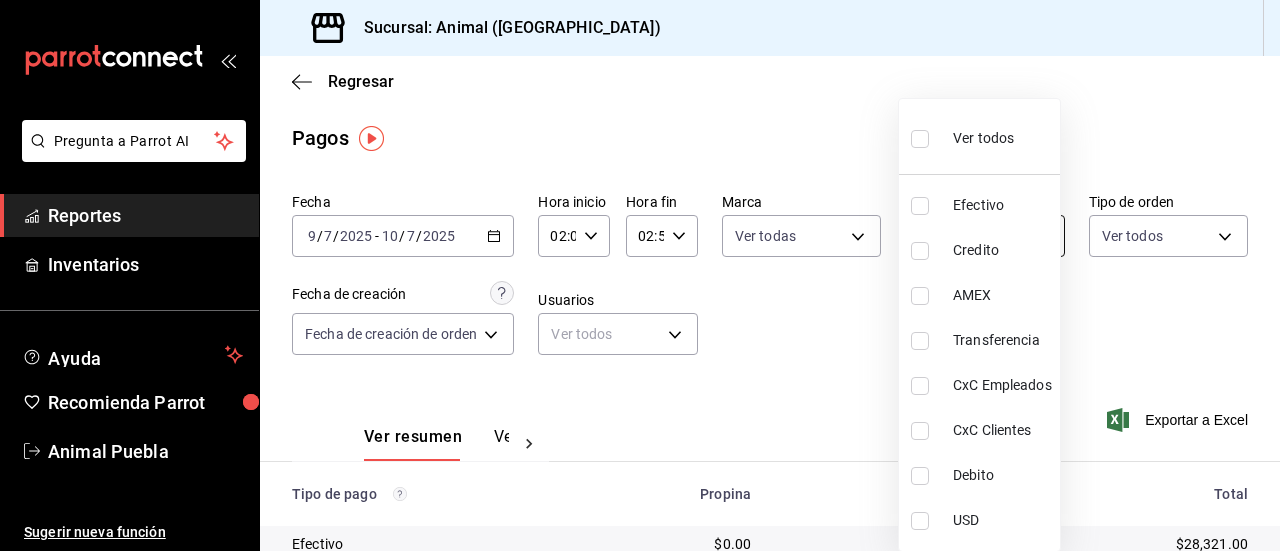 click on "Pregunta a Parrot AI Reportes   Inventarios   Ayuda Recomienda Parrot   Animal Puebla   Sugerir nueva función   Sucursal: Animal ([GEOGRAPHIC_DATA]) Regresar Pagos Fecha [DATE] [DATE] - [DATE] [DATE] Hora inicio 02:00 Hora inicio Hora fin 02:59 Hora fin Marca Ver todas 96838179-8fbb-4073-aae3-1789726318c8 Tipo de pago Ver todos Tipo de orden Ver todos Fecha de creación   Fecha de creación de orden ORDER Usuarios Ver todos null Ver resumen Ver pagos Exportar a Excel Tipo de pago   Propina Total sin propina Total Efectivo $0.00 $28,321.00 $28,321.00 Credito $9,040.10 $98,455.00 $107,495.10 AMEX $0.00 $0.00 $0.00 Transferencia $0.00 $0.00 $0.00 CxC Empleados $0.00 $0.00 $0.00 CxC Clientes $0.00 $0.00 $0.00 Debito $7,660.60 $58,408.00 $66,068.60 USD $0.00 $0.00 $0.00 Total $16,700.70 $185,184.00 $201,884.70 Pregunta a Parrot AI Reportes   Inventarios   Ayuda Recomienda Parrot   Animal Puebla   Sugerir nueva función   GANA 1 MES GRATIS EN TU SUSCRIPCIÓN AQUÍ Ver video tutorial Ir a video Ir a video" at bounding box center (640, 275) 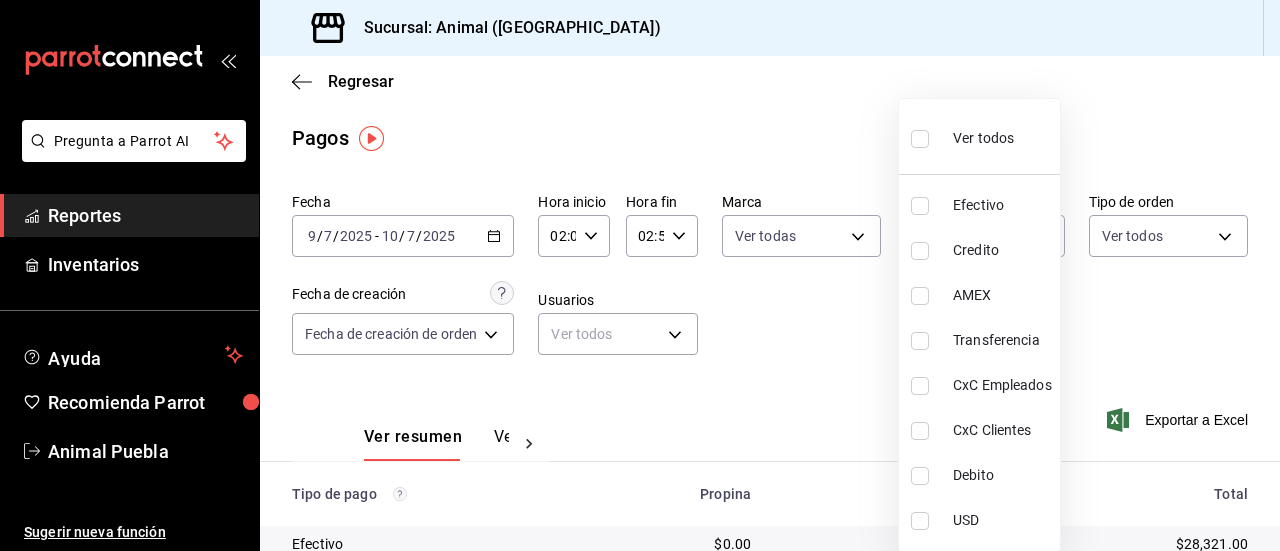 click at bounding box center (924, 138) 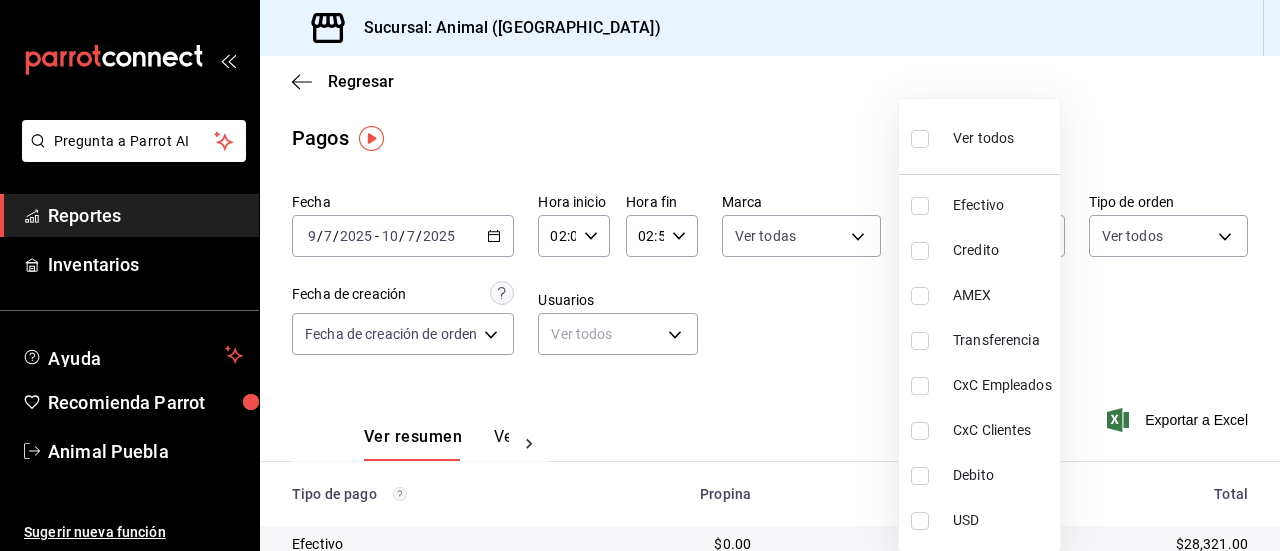 click at bounding box center (920, 139) 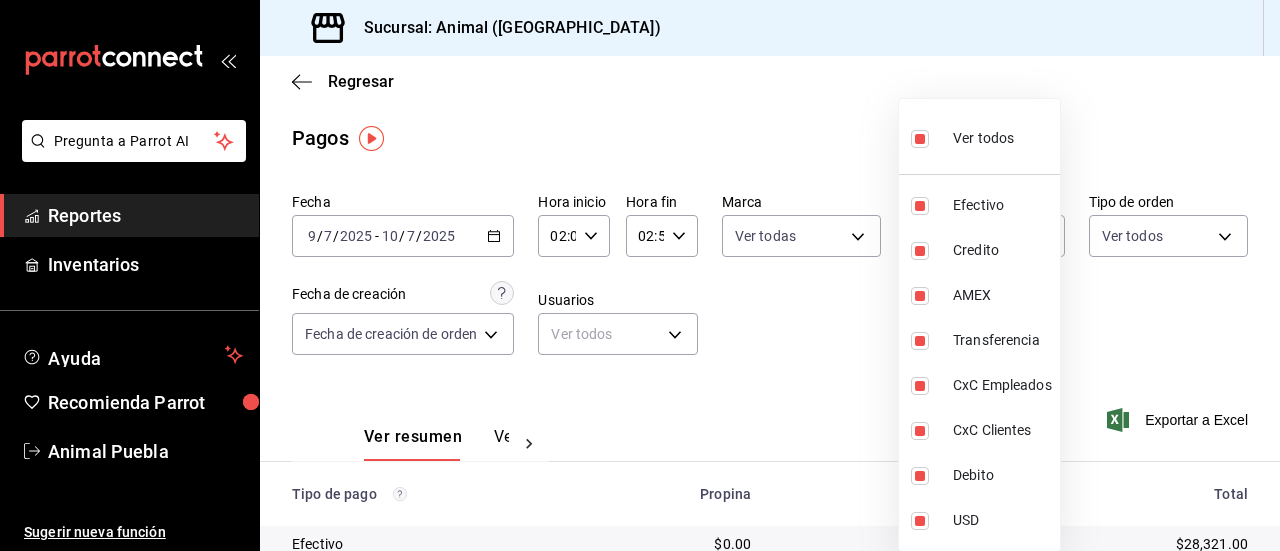 click at bounding box center [640, 275] 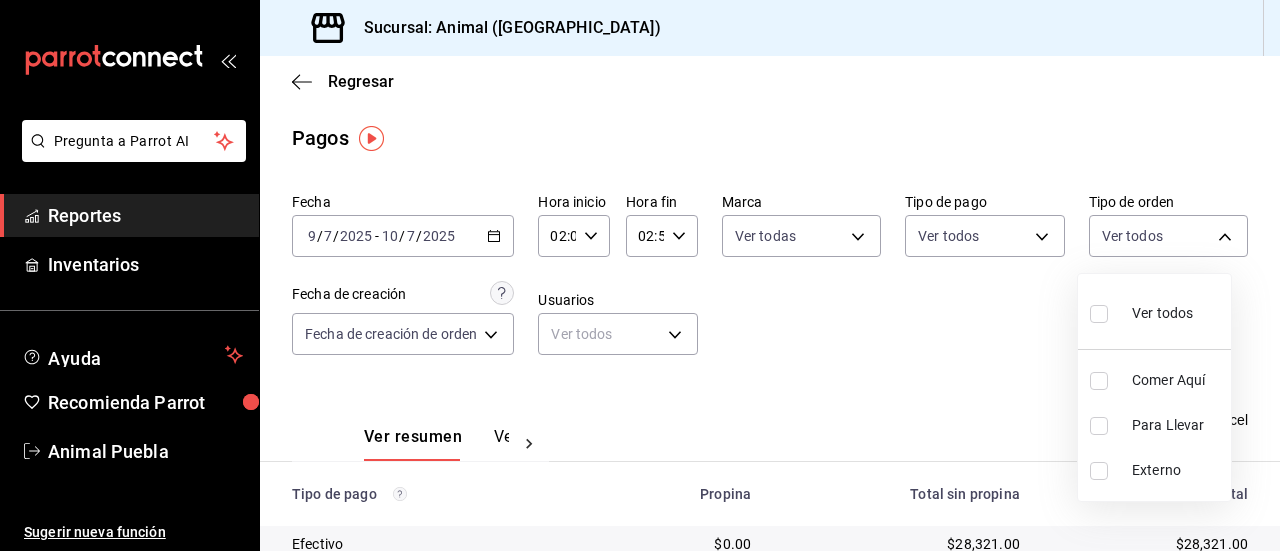 click on "Pregunta a Parrot AI Reportes   Inventarios   Ayuda Recomienda Parrot   Animal Puebla   Sugerir nueva función   Sucursal: Animal ([GEOGRAPHIC_DATA]) Regresar Pagos Fecha [DATE] [DATE] - [DATE] [DATE] Hora inicio 02:00 Hora inicio Hora fin 02:59 Hora fin Marca Ver todas 96838179-8fbb-4073-aae3-1789726318c8 Tipo de pago Ver todos 406eaf07-0ba3-476d-b4b3-558a4329142f,8fae7823-7282-42ef-92d0-8abdc0a1b7d2,68543fee-d6d2-4bc6-8a0c-306a03e21da3,84c16a2b-12f8-4371-9e61-a68a3541a4eb,5310e6fa-12f4-4609-844b-15e9248f2686,d375aed3-292c-416f-81b4-2f195a0f008c,3f8907d4-257f-4afc-906c-61ccb64b51ec,d62974f5-03a1-4377-96ad-d072570cc468 Tipo de orden Ver todos Fecha de creación   Fecha de creación de orden ORDER Usuarios Ver todos null Ver resumen Ver pagos Exportar a Excel Tipo de pago   Propina Total sin propina Total Efectivo $0.00 $28,321.00 $28,321.00 Credito $9,040.10 $98,455.00 $107,495.10 AMEX $0.00 $0.00 $0.00 Transferencia $0.00 $0.00 $0.00 CxC Empleados $0.00 $0.00 $0.00 CxC Clientes $0.00 $0.00 $0.00" at bounding box center (640, 275) 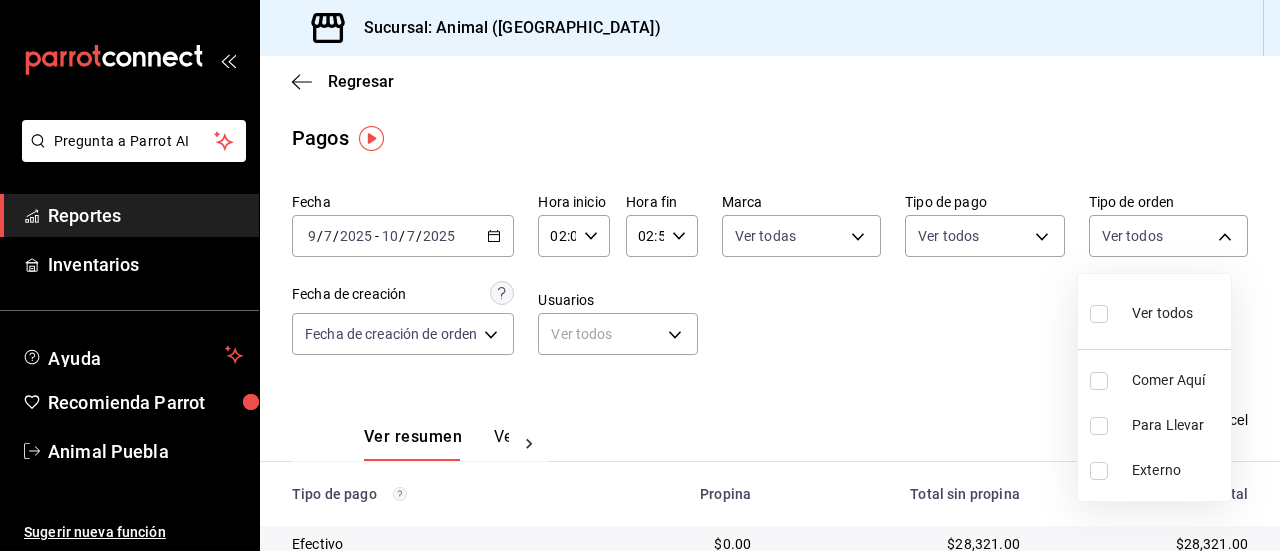 click at bounding box center [1099, 314] 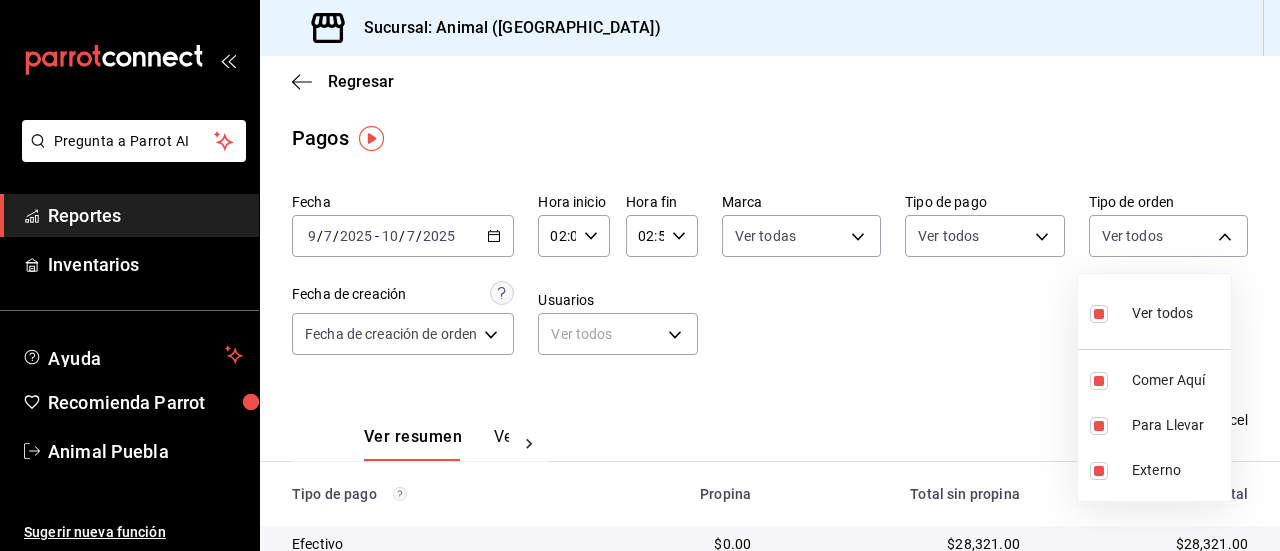 click at bounding box center (1099, 314) 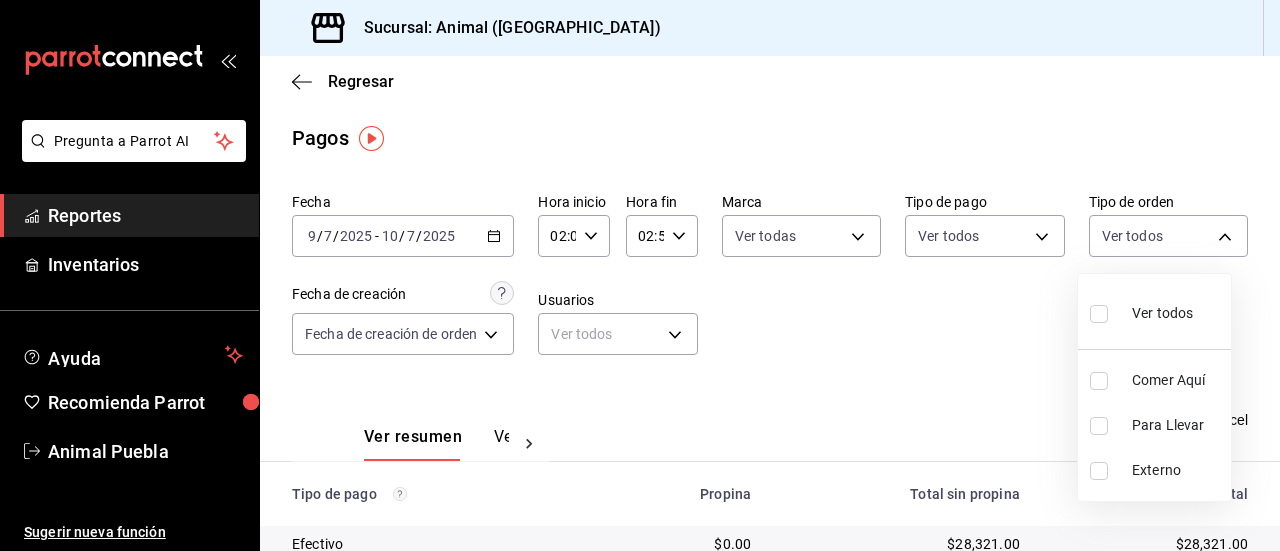 click at bounding box center (640, 275) 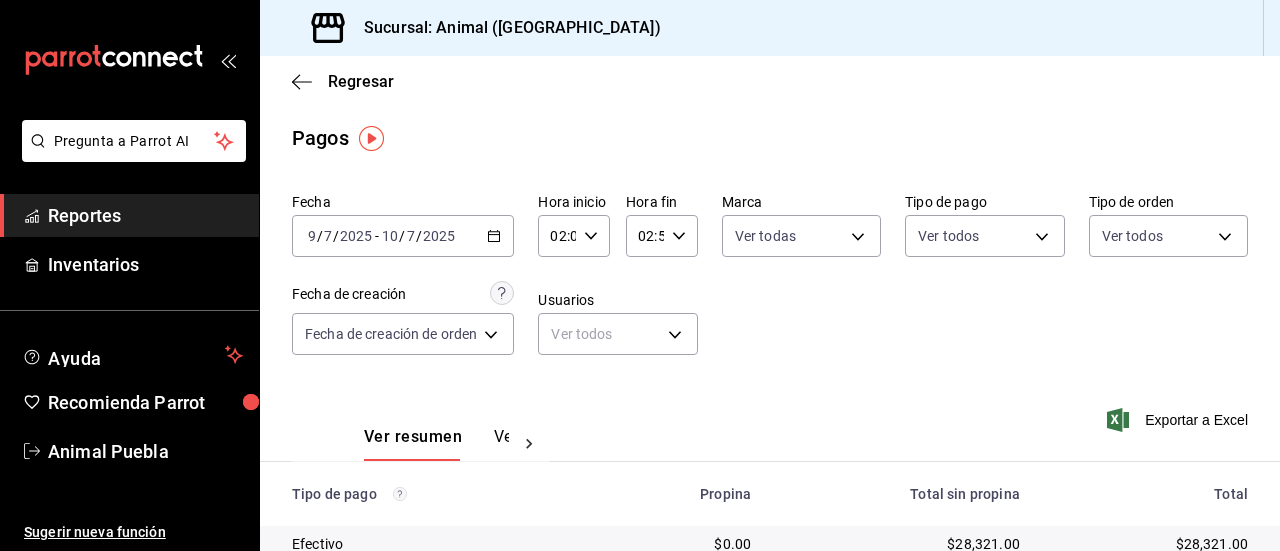 click at bounding box center [640, 275] 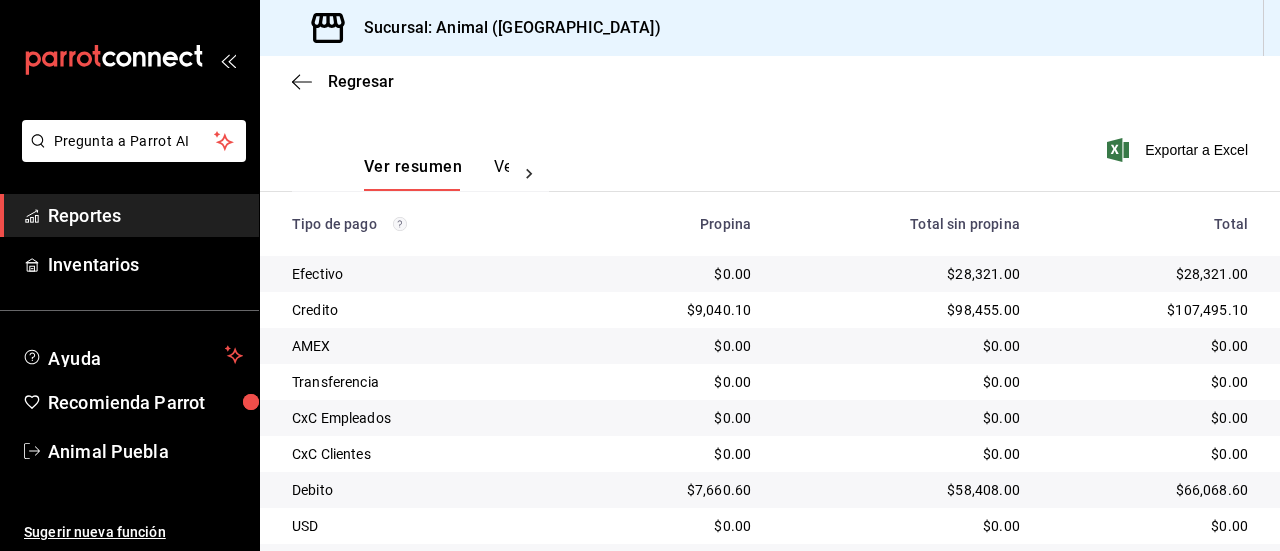 scroll, scrollTop: 274, scrollLeft: 0, axis: vertical 